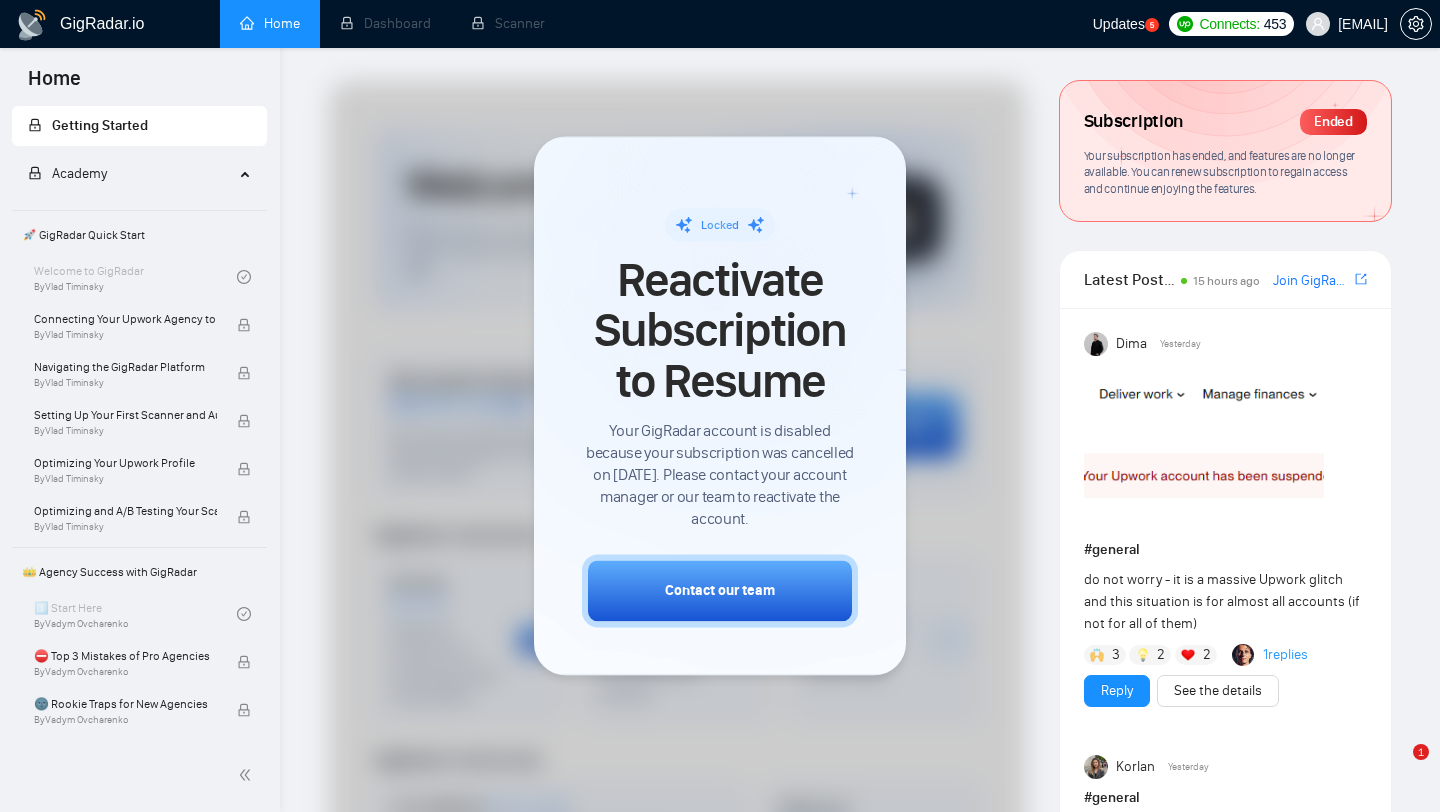 scroll, scrollTop: 0, scrollLeft: 0, axis: both 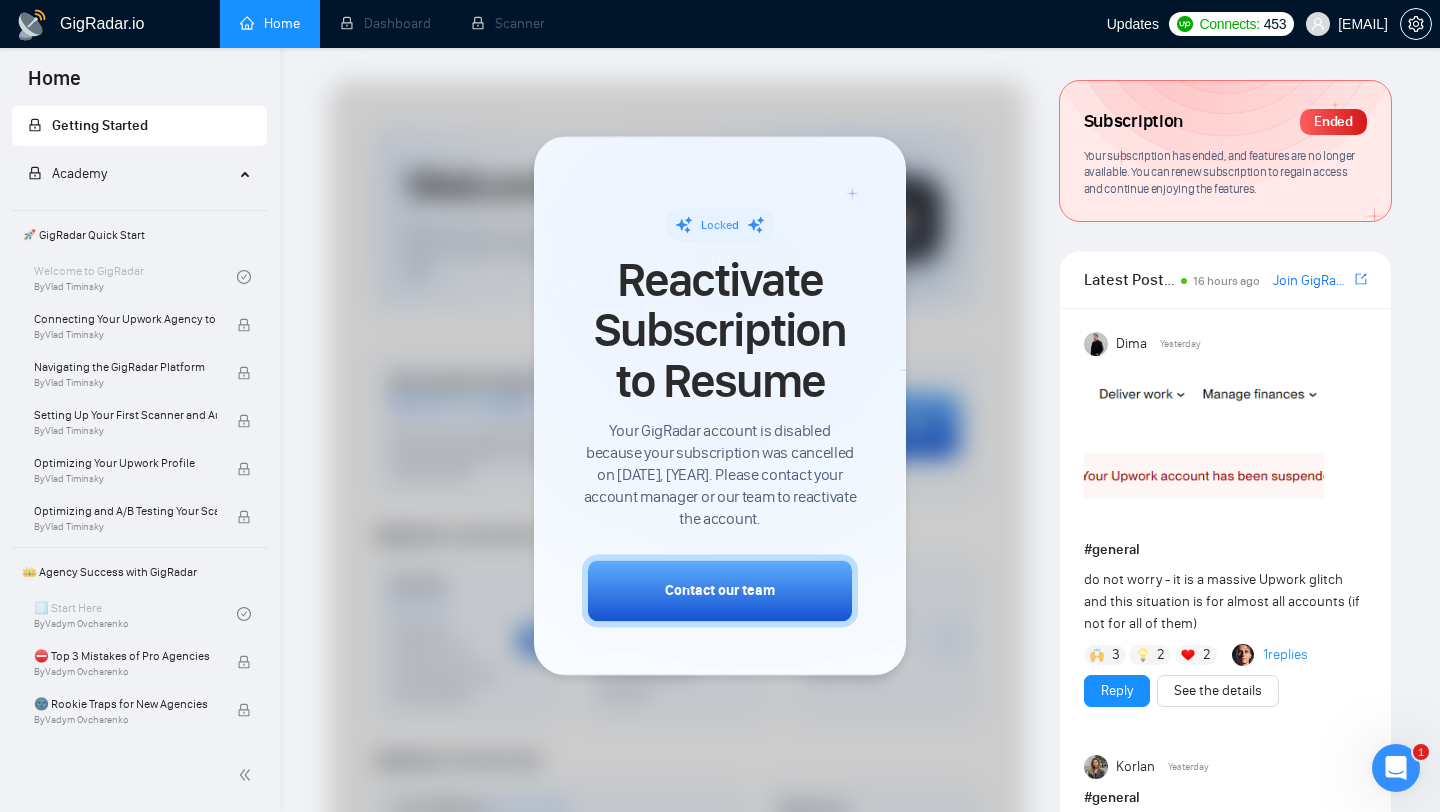 click 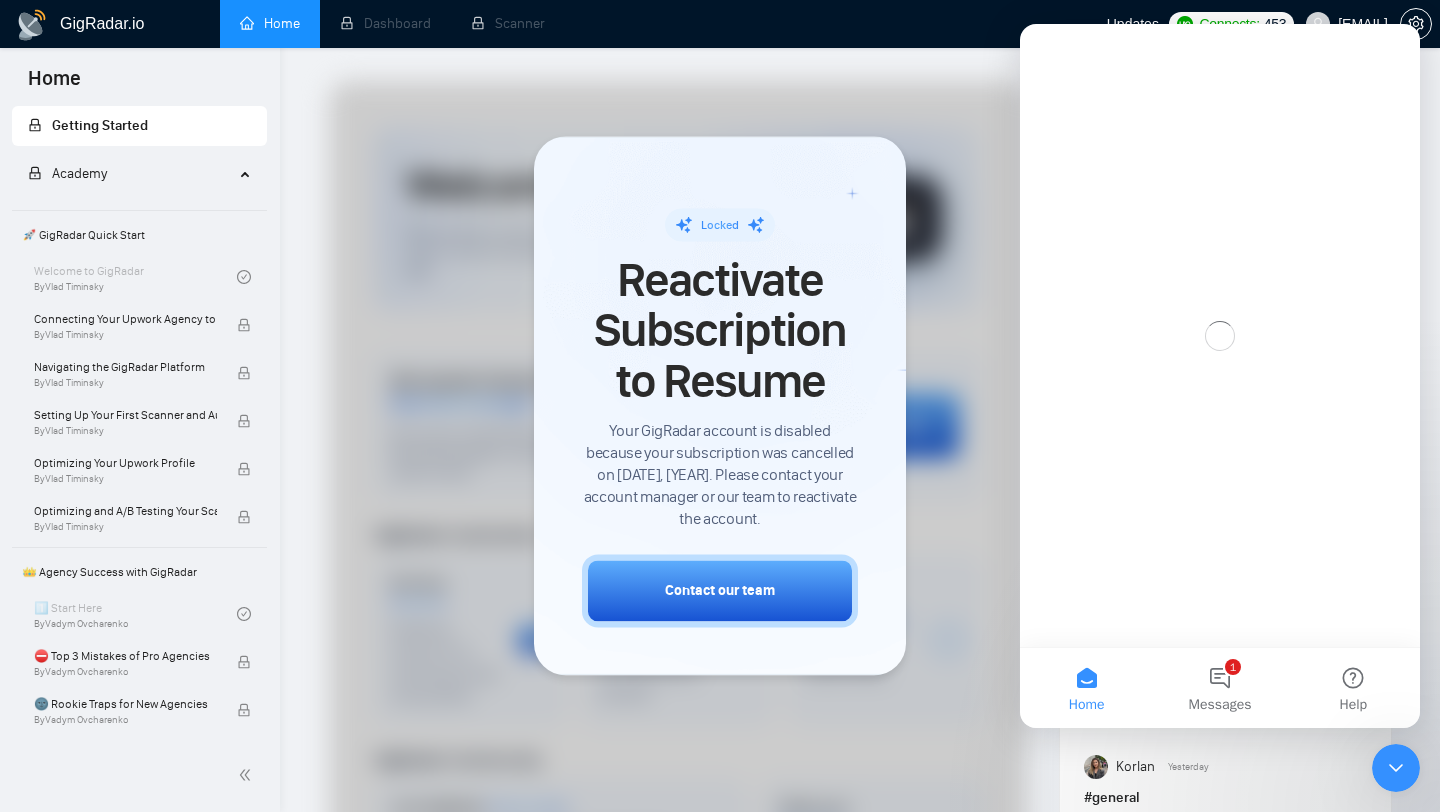 scroll, scrollTop: 0, scrollLeft: 0, axis: both 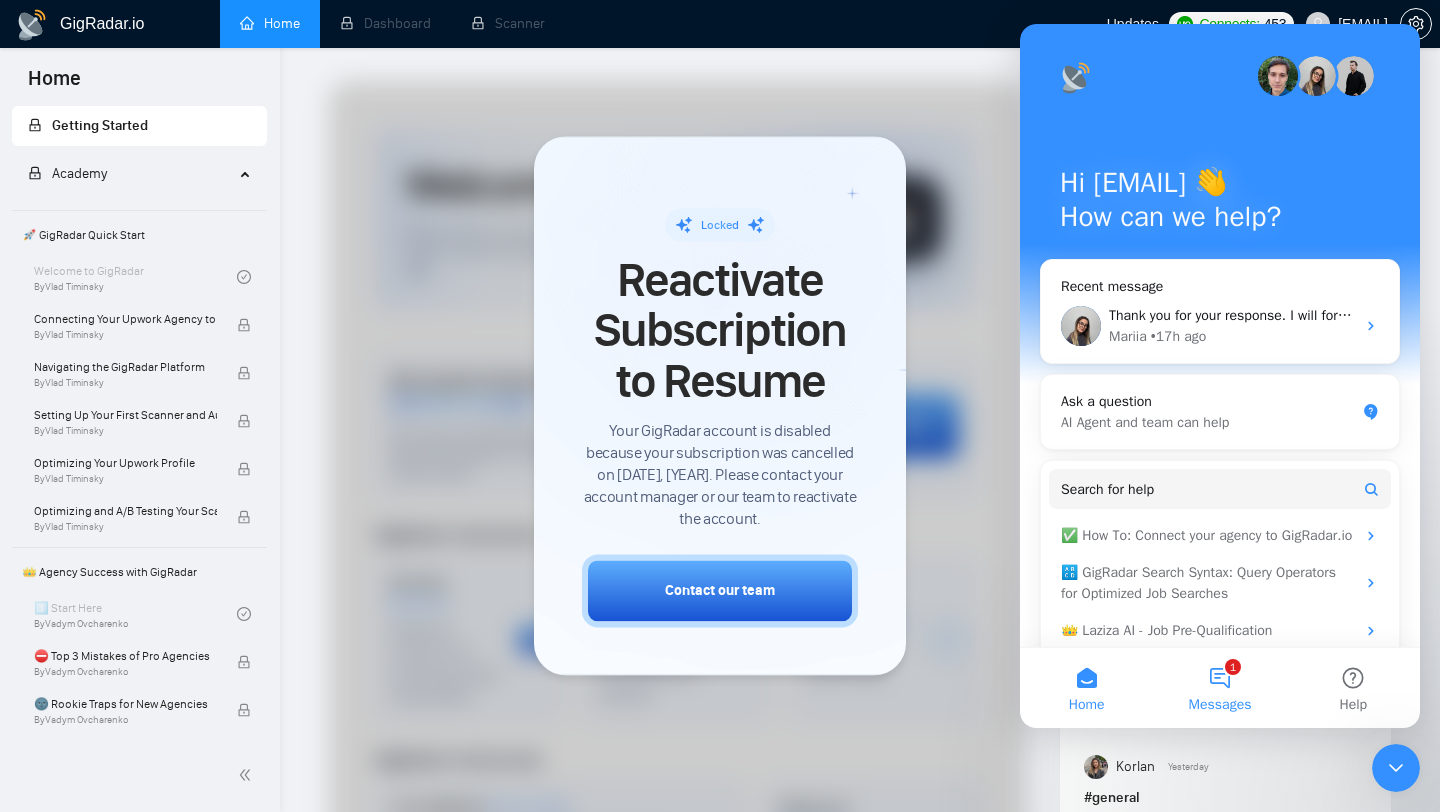 click on "1 Messages" at bounding box center (1219, 688) 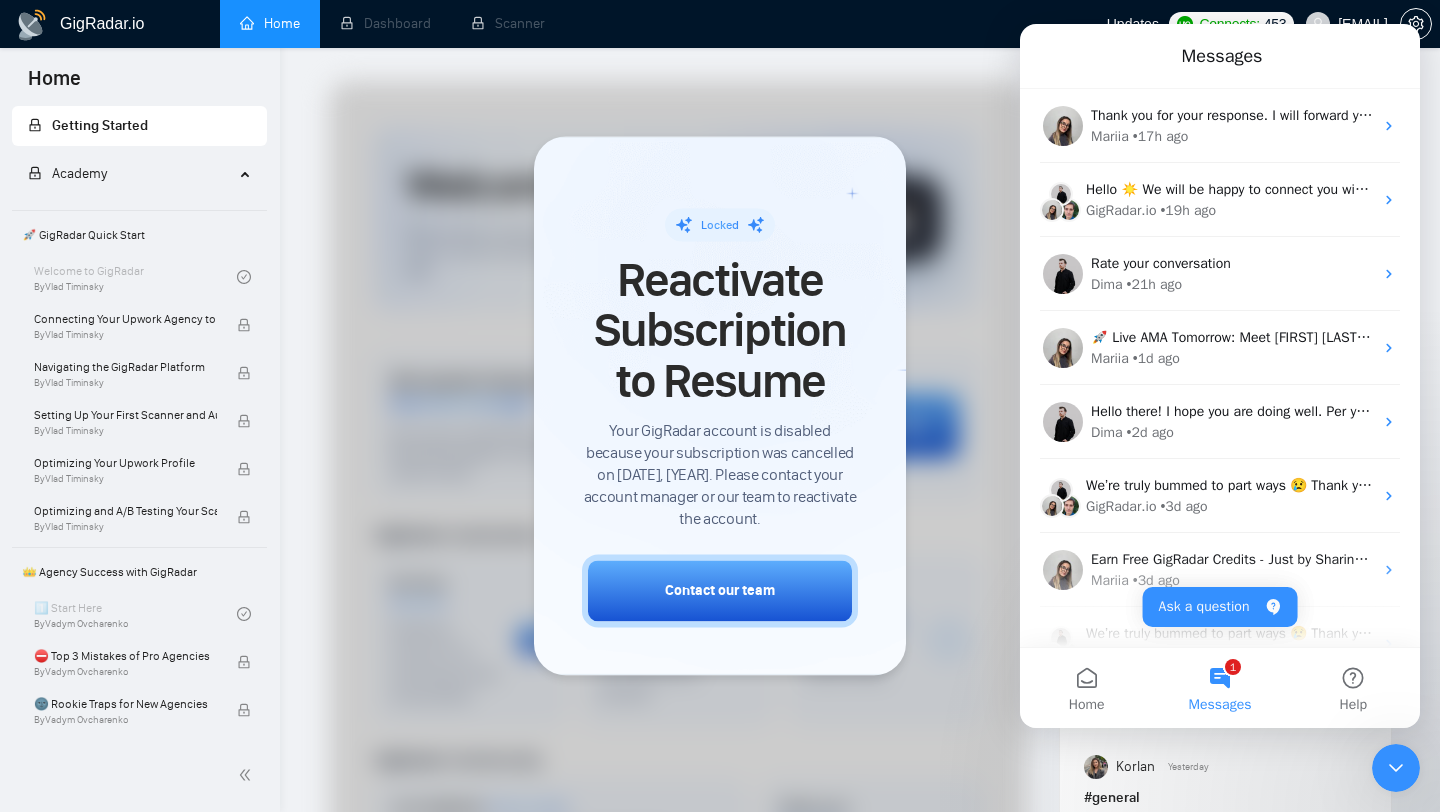 click 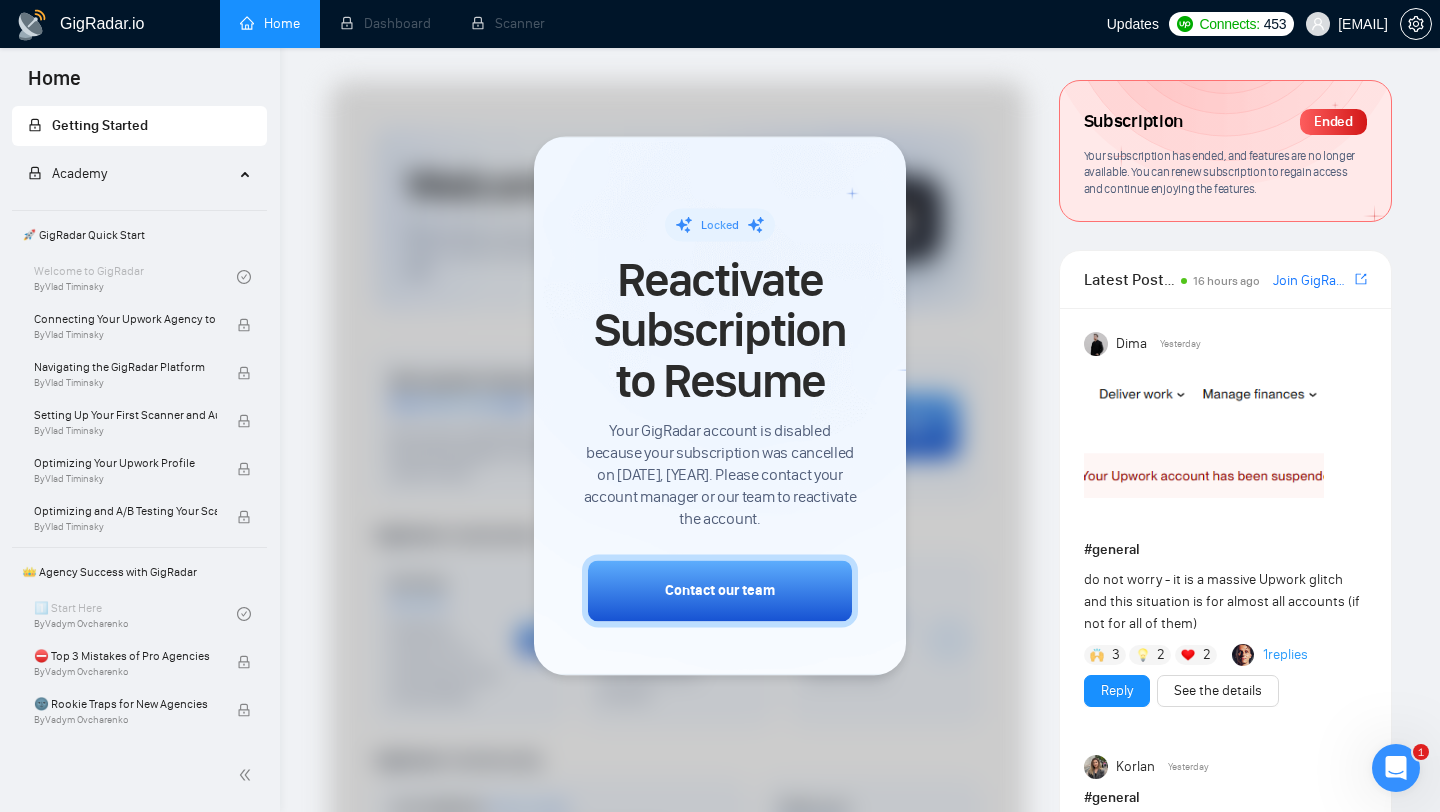 scroll, scrollTop: 0, scrollLeft: 0, axis: both 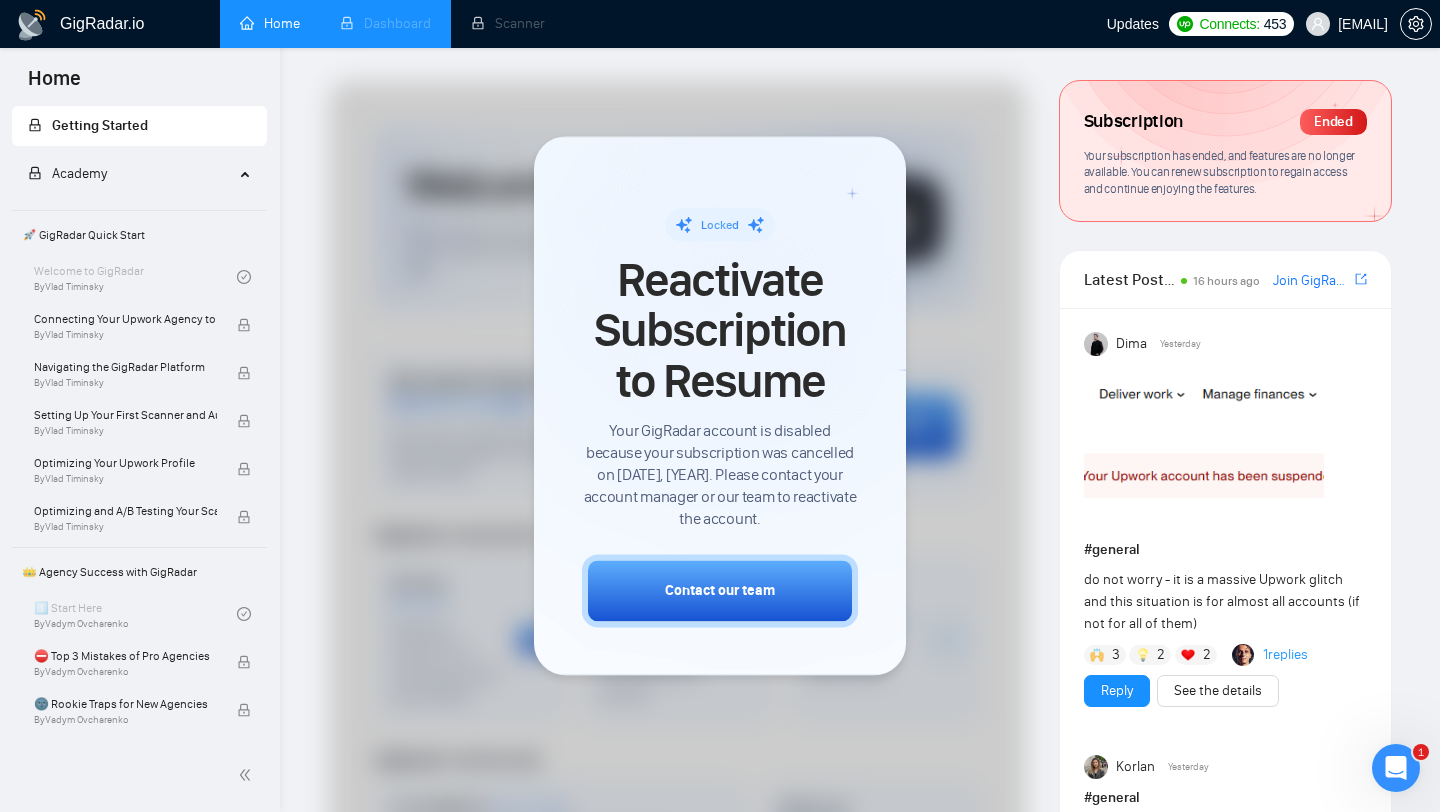 click on "Dashboard" at bounding box center [385, 24] 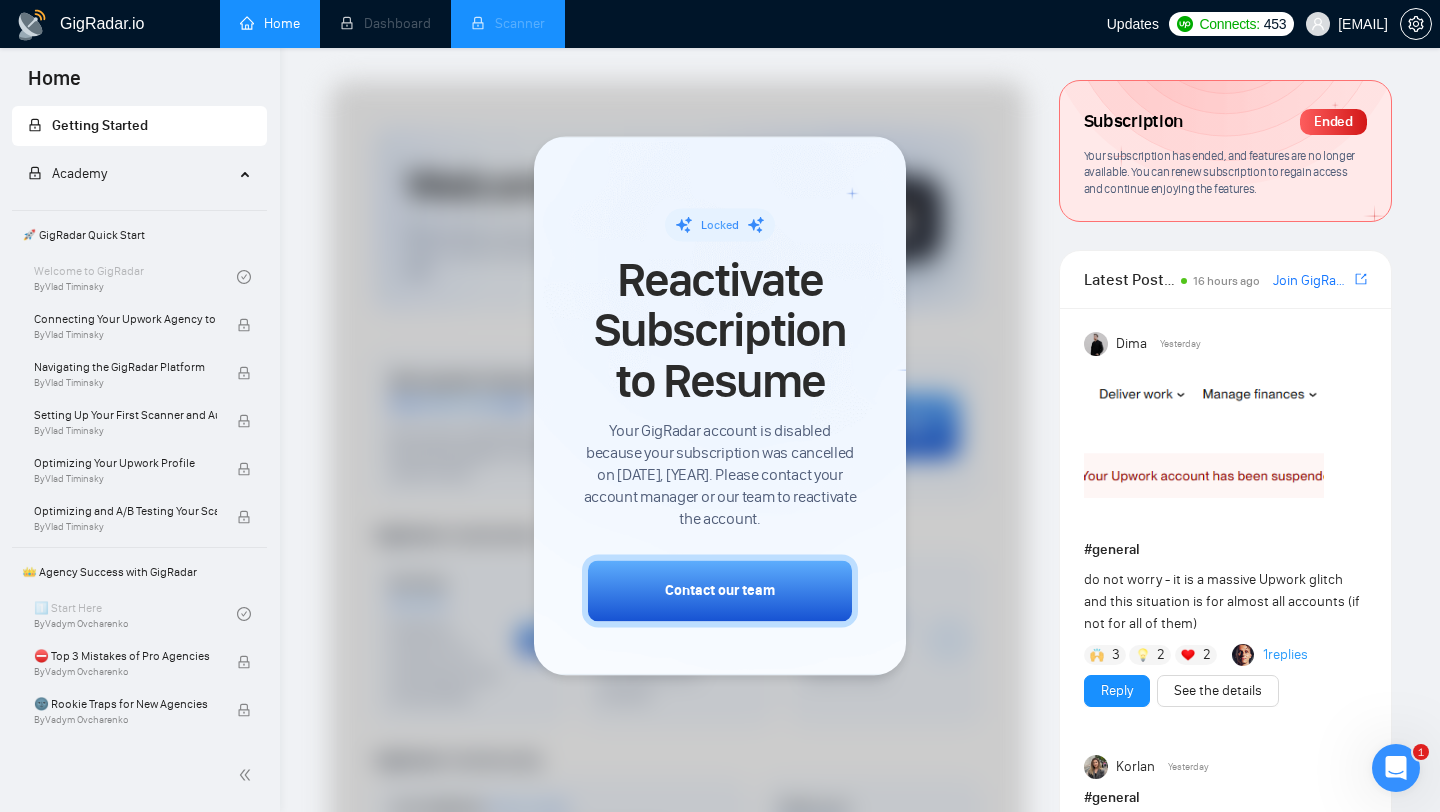 click on "Scanner" at bounding box center [508, 24] 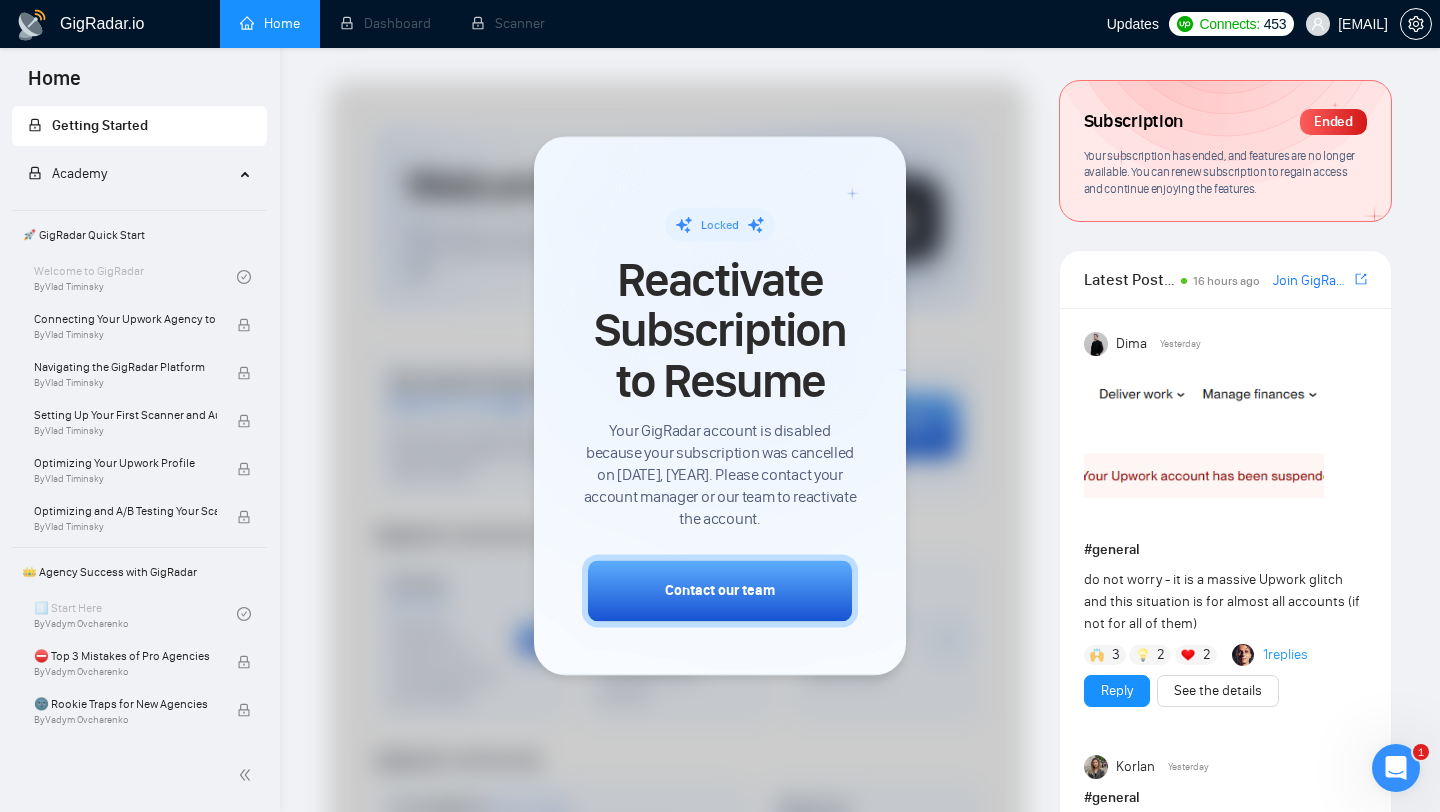 click 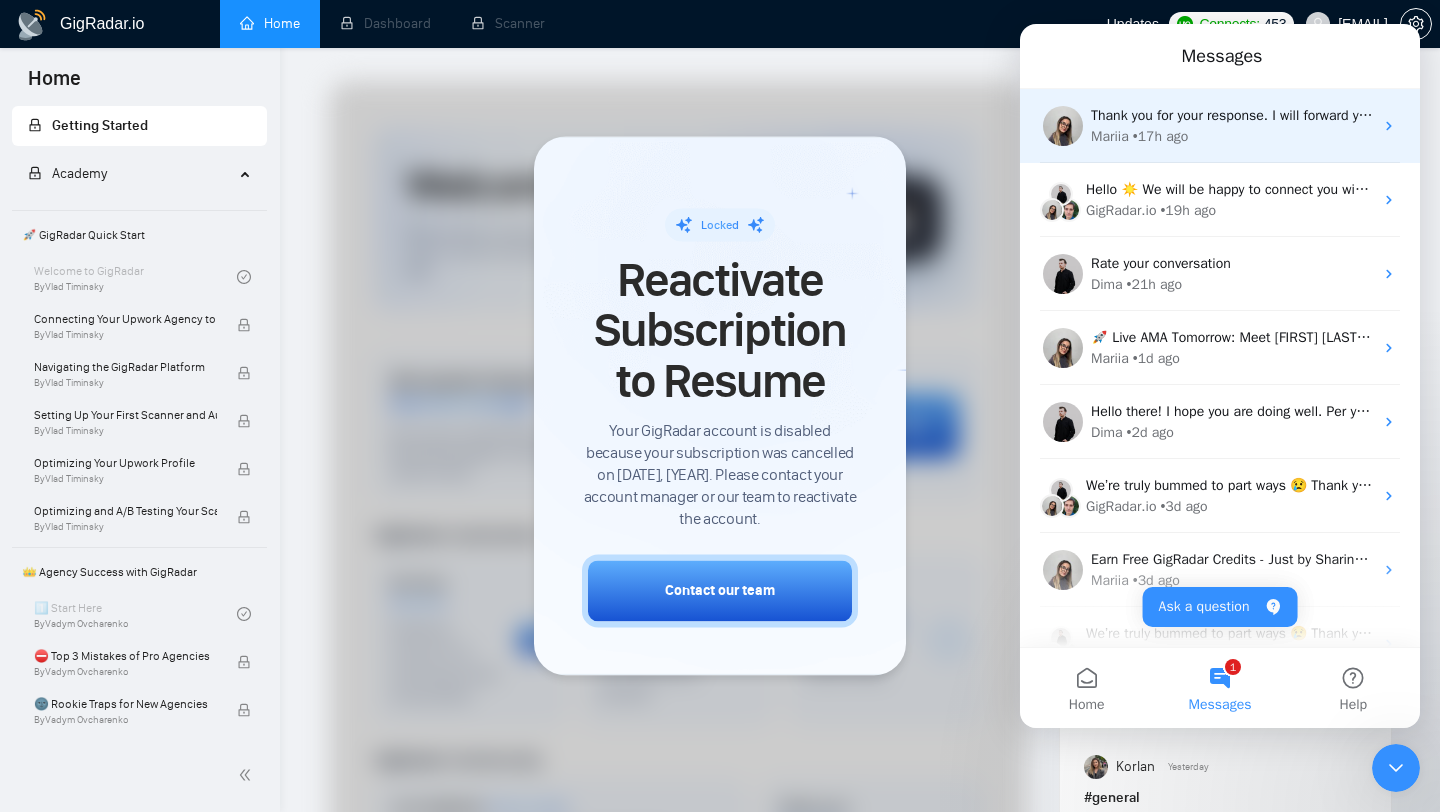 click on "Thank you for your response. I will forward your request to our finance department to turn on your subscription for a week, and once it is done, I will get back to you with confirmation 😊 Thank you in advance for your patience 🙌" at bounding box center (1787, 115) 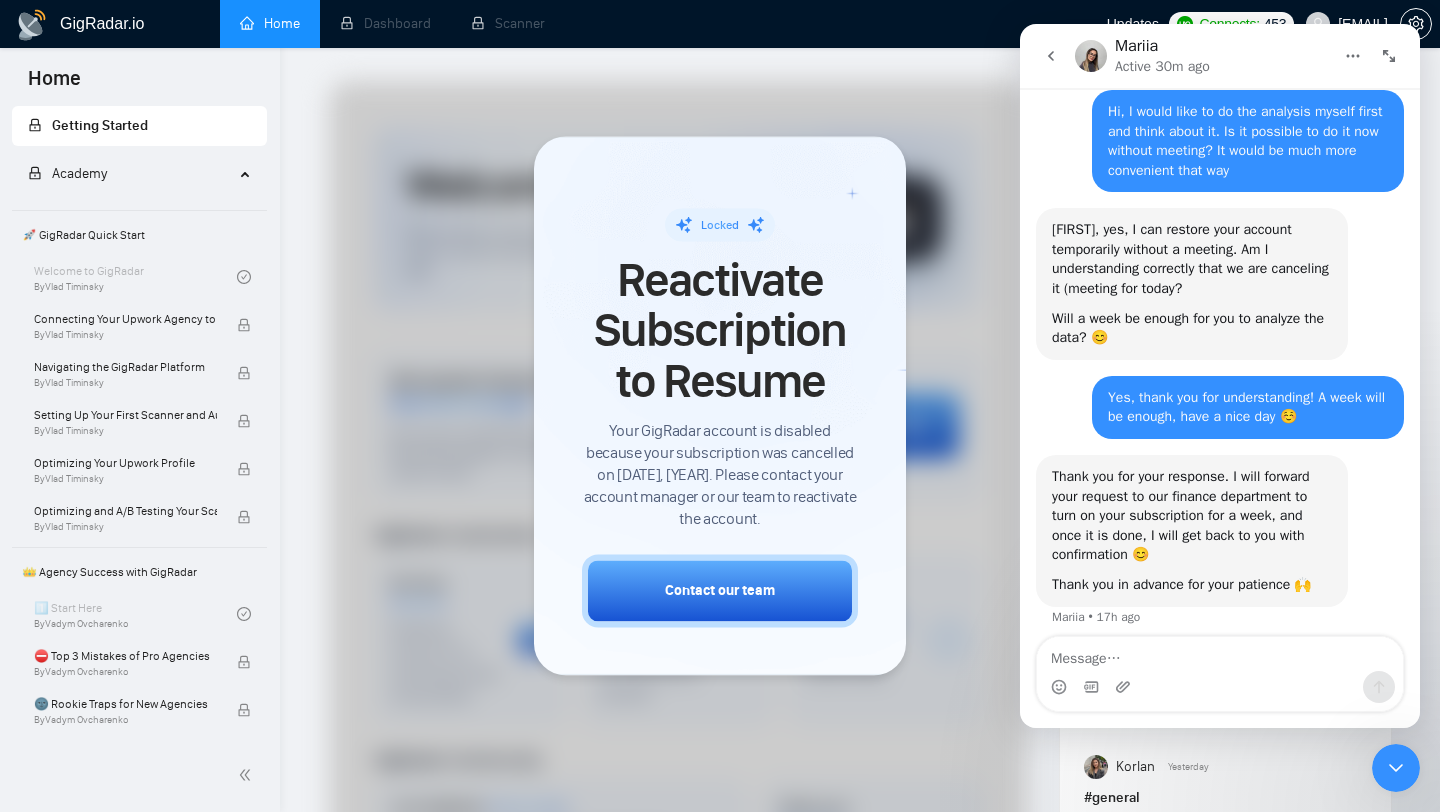 scroll, scrollTop: 1596, scrollLeft: 0, axis: vertical 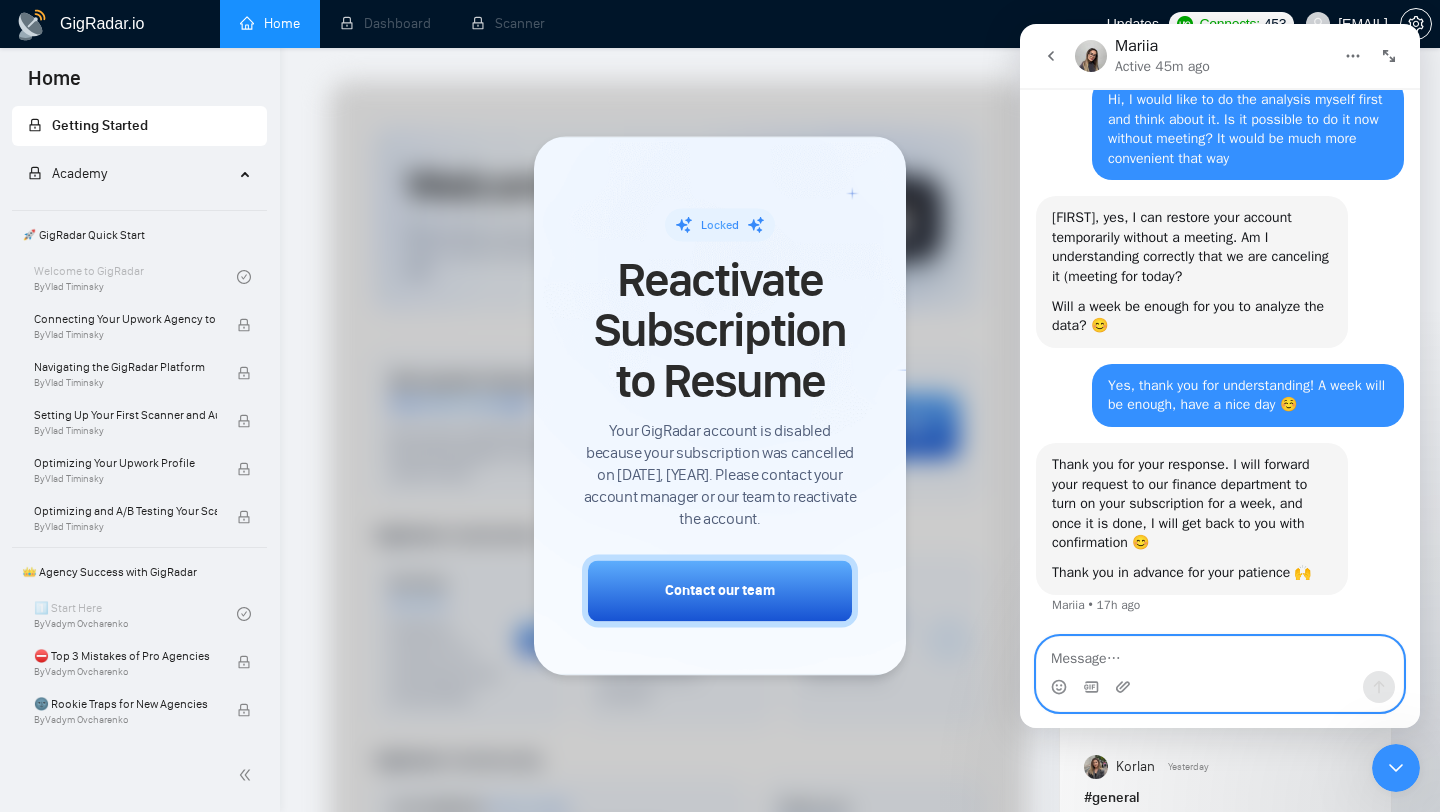 click at bounding box center [1220, 654] 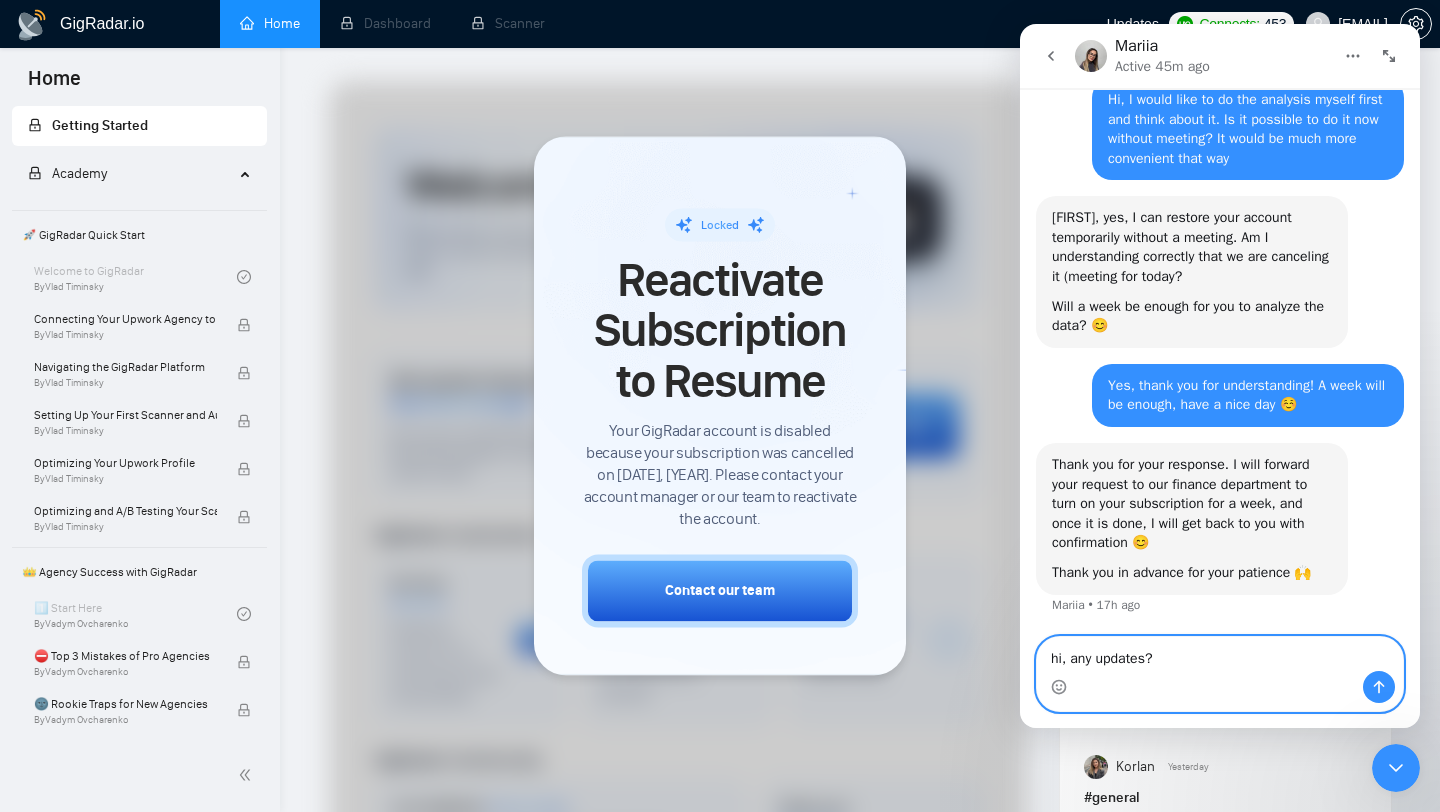 click on "hi, any updates?" at bounding box center [1220, 654] 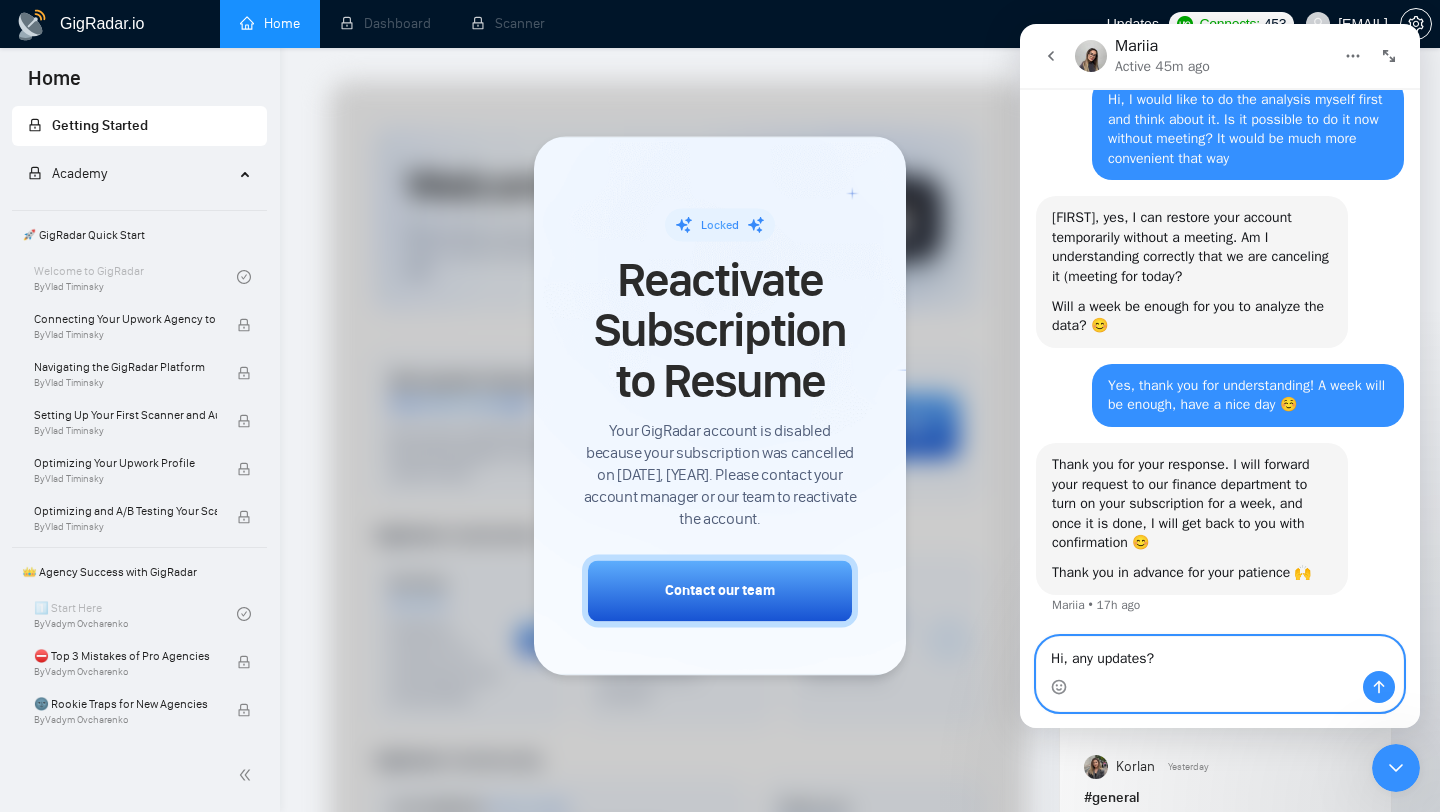 click on "Hi, any updates?" at bounding box center [1220, 654] 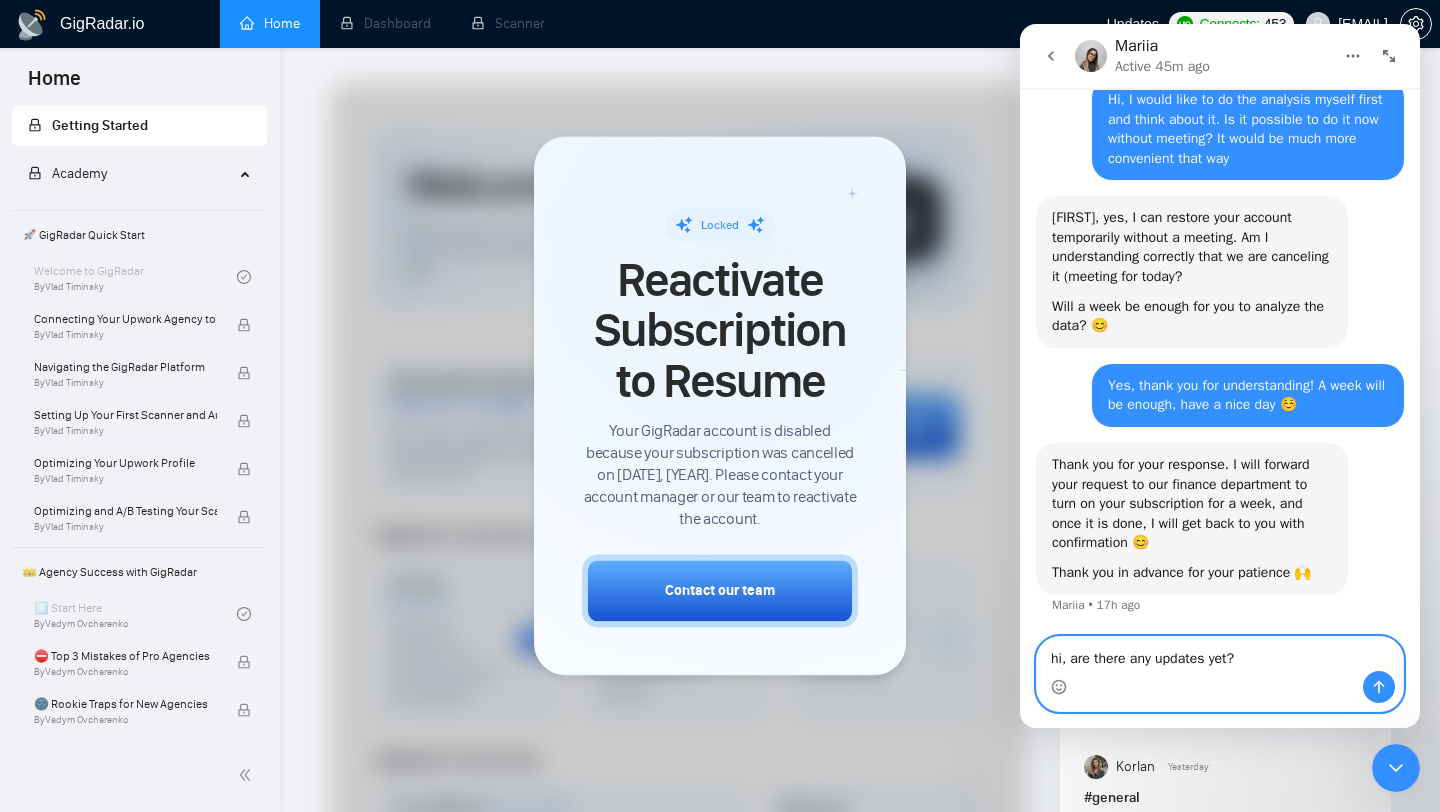 click on "hi, are there any updates yet?" at bounding box center (1220, 654) 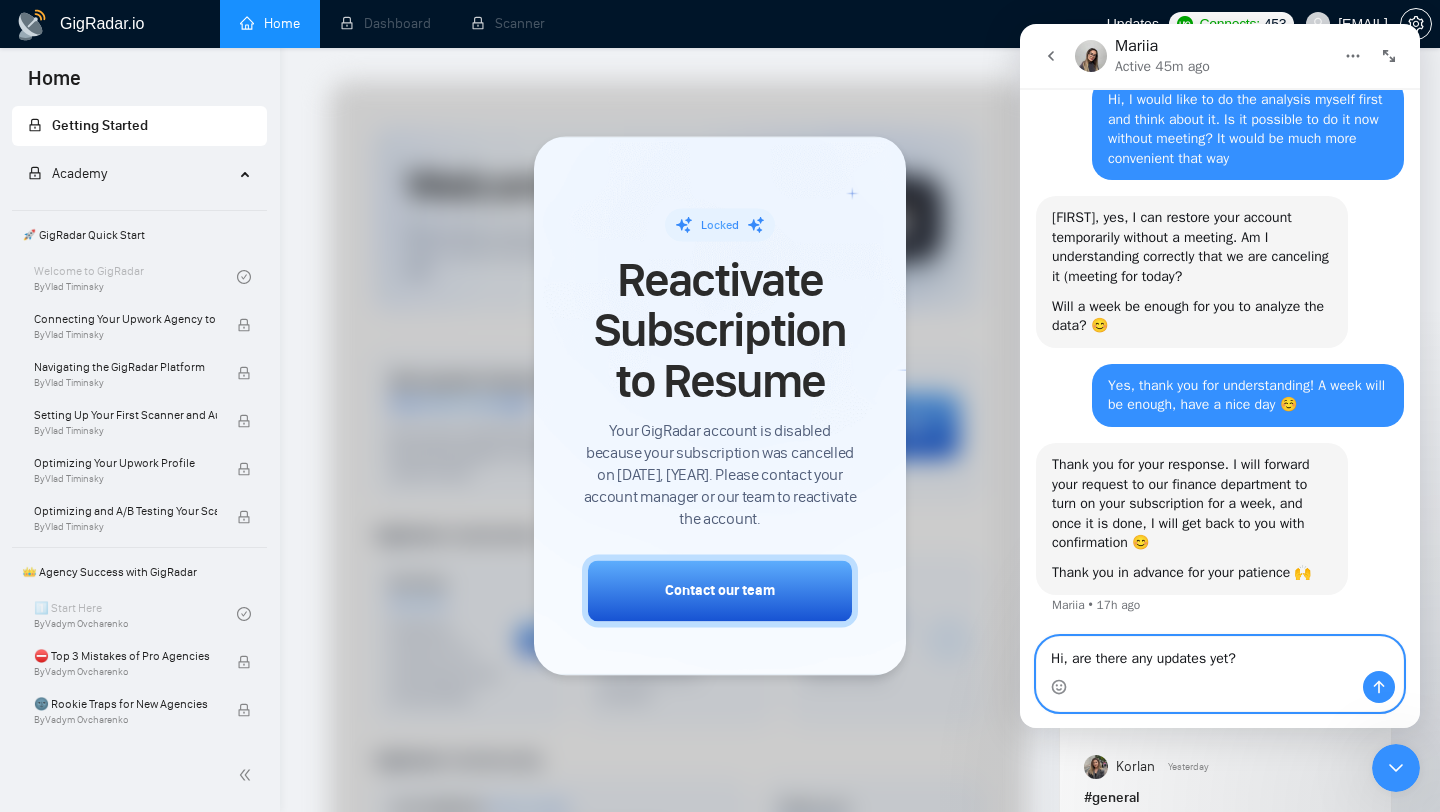 click on "Hi, are there any updates yet?" at bounding box center (1220, 654) 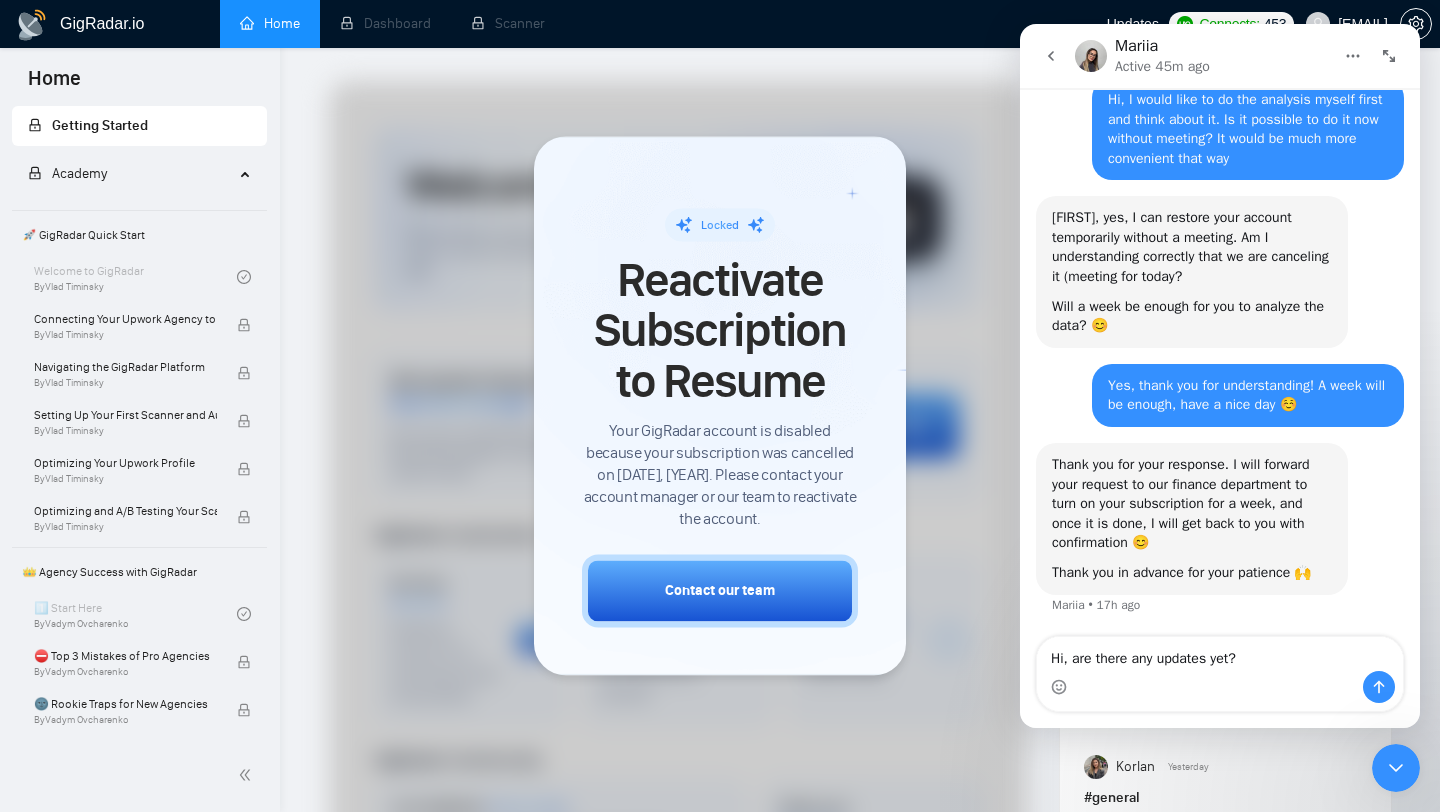 click on "Thank you for your response. I will forward your request to our finance department to turn on your subscription for a week, and once it is done, I will get back to you with confirmation 😊 Thank you in advance for your patience 🙌 [FIRST] • 17h ago" at bounding box center [1192, 519] 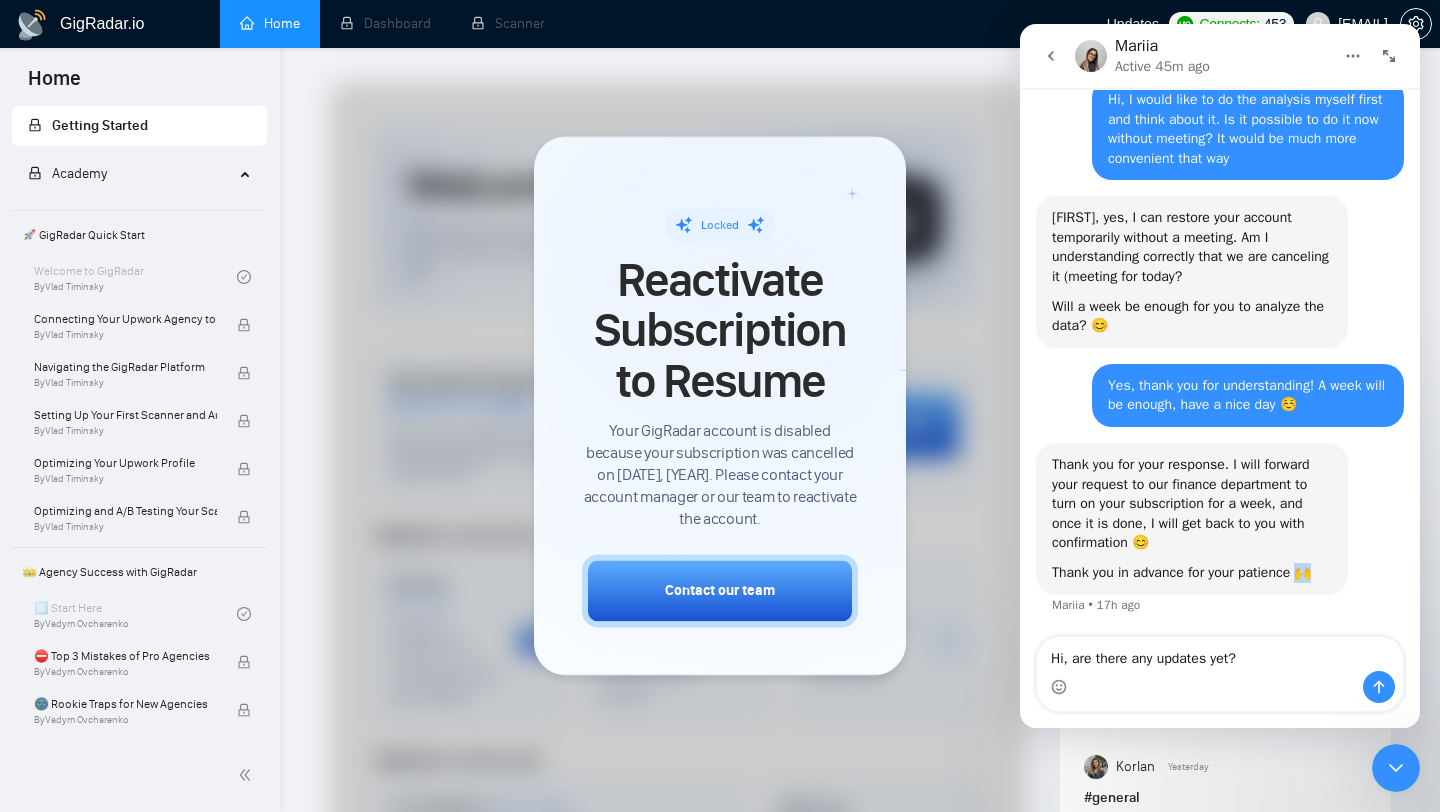 drag, startPoint x: 1311, startPoint y: 576, endPoint x: 1338, endPoint y: 570, distance: 27.658634 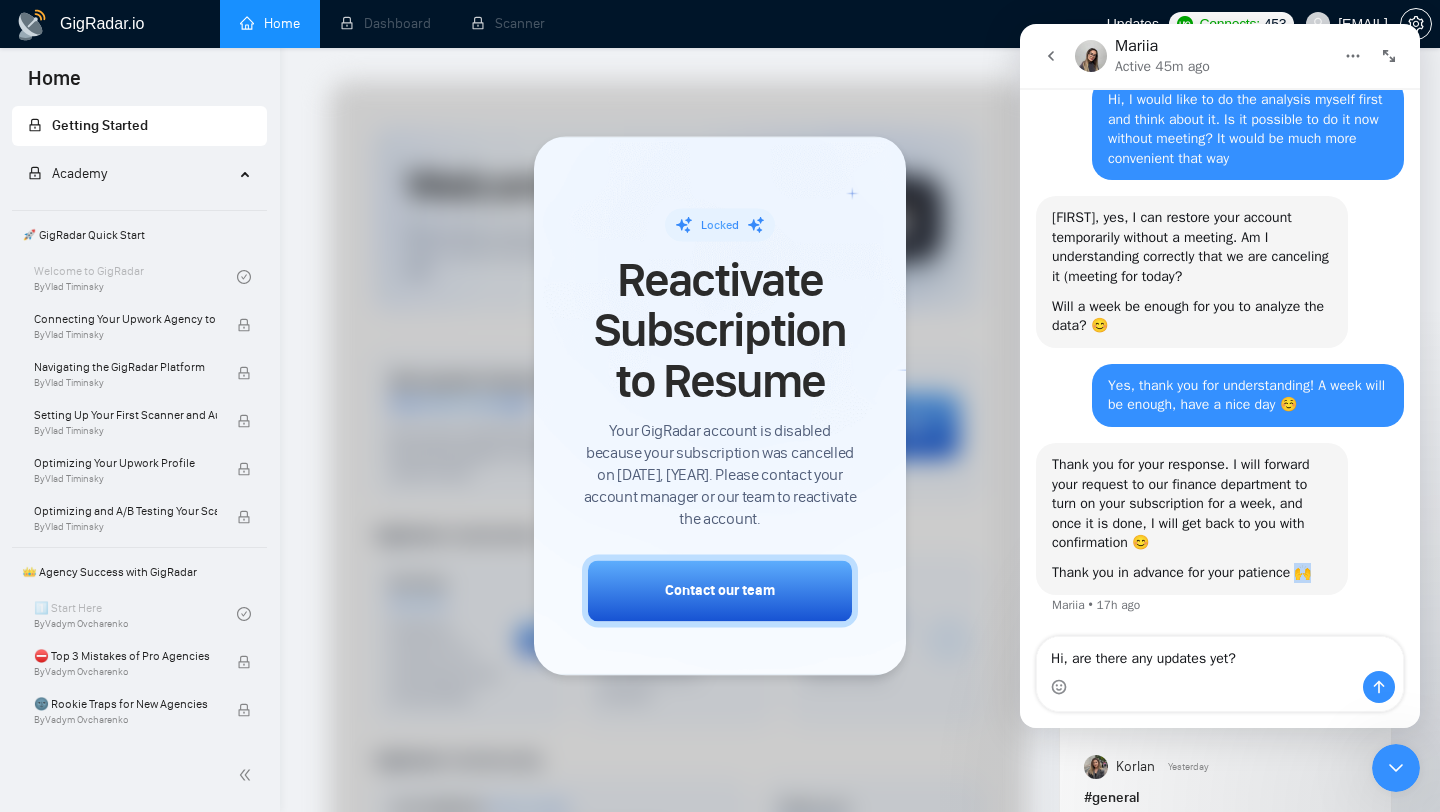 click on "Thank you for your response. I will forward your request to our finance department to turn on your subscription for a week, and once it is done, I will get back to you with confirmation 😊 Thank you in advance for your patience 🙌 [FIRST] • 17h ago" at bounding box center [1192, 519] 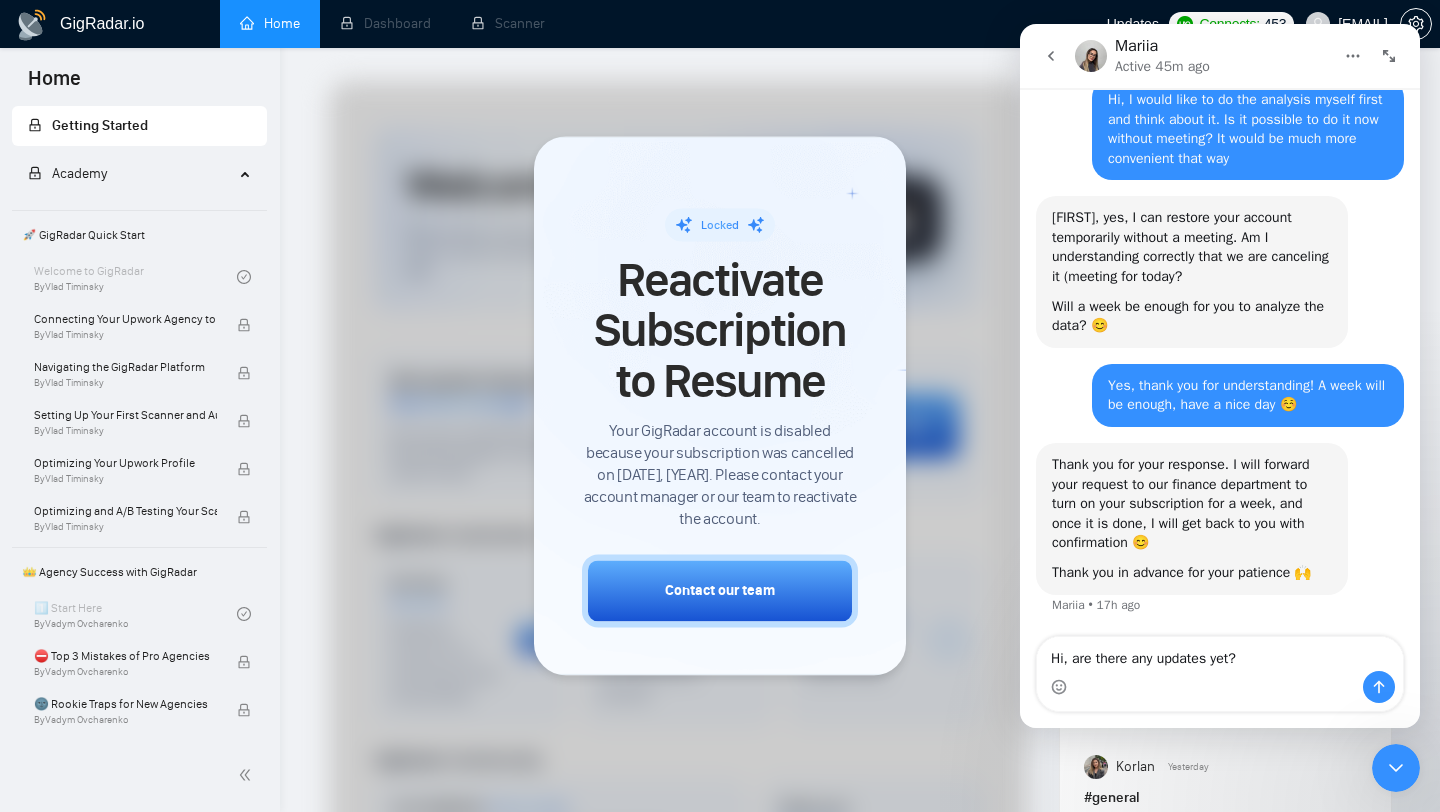 click on "Thank you in advance for your patience 🙌" at bounding box center [1192, 573] 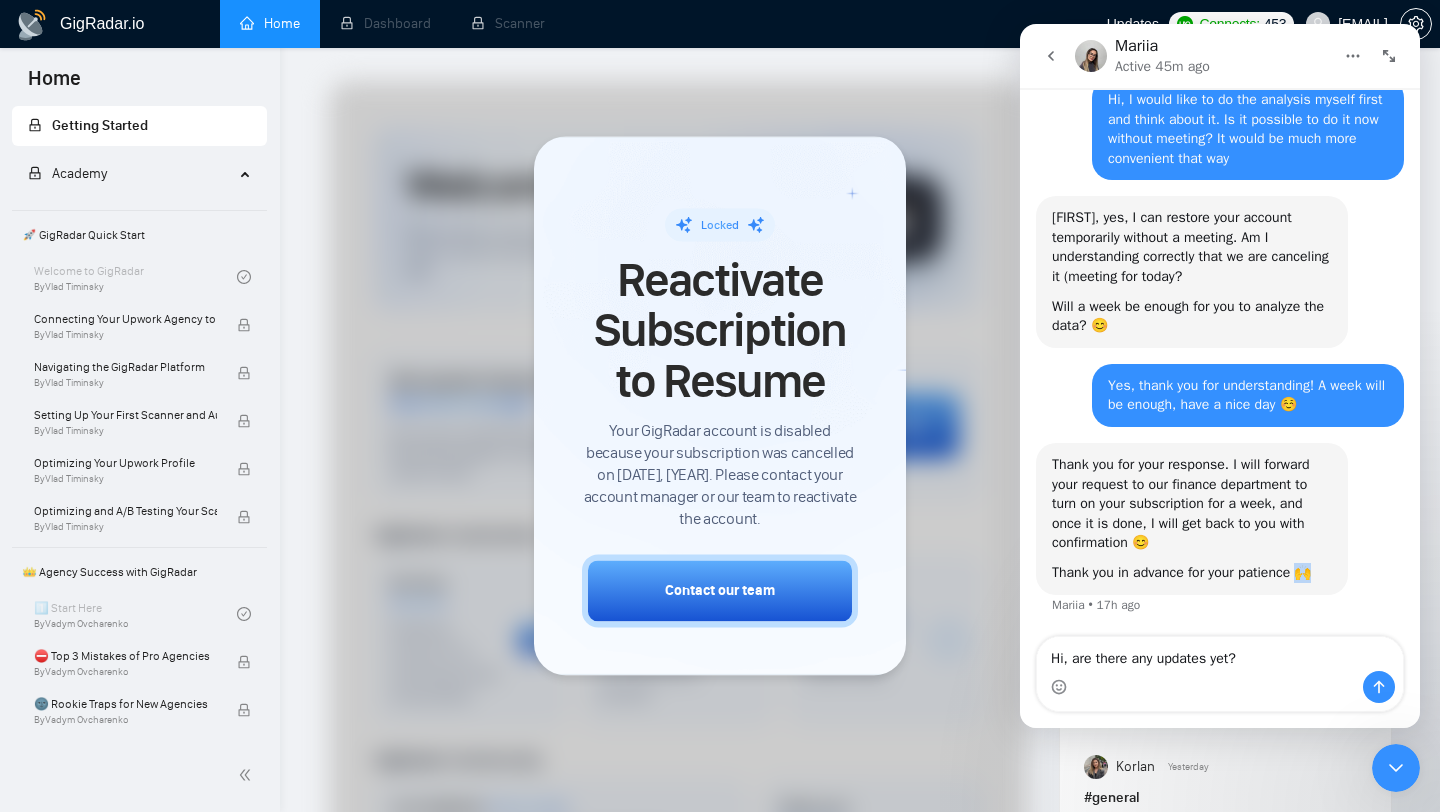drag, startPoint x: 1310, startPoint y: 575, endPoint x: 1335, endPoint y: 573, distance: 25.079872 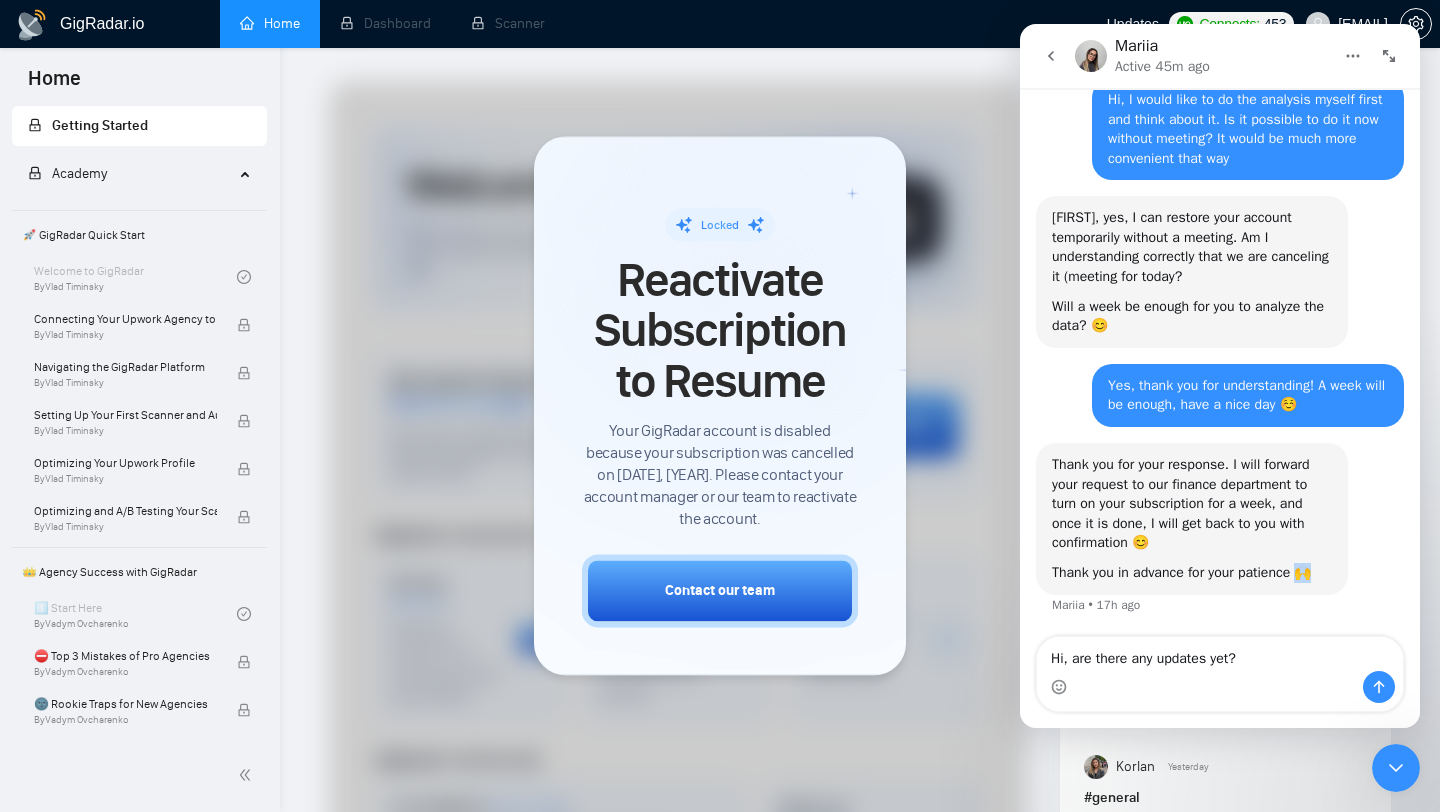 click on "Thank you for your response. I will forward your request to our finance department to turn on your subscription for a week, and once it is done, I will get back to you with confirmation 😊 Thank you in advance for your patience 🙌 [FIRST] • 17h ago" at bounding box center [1192, 519] 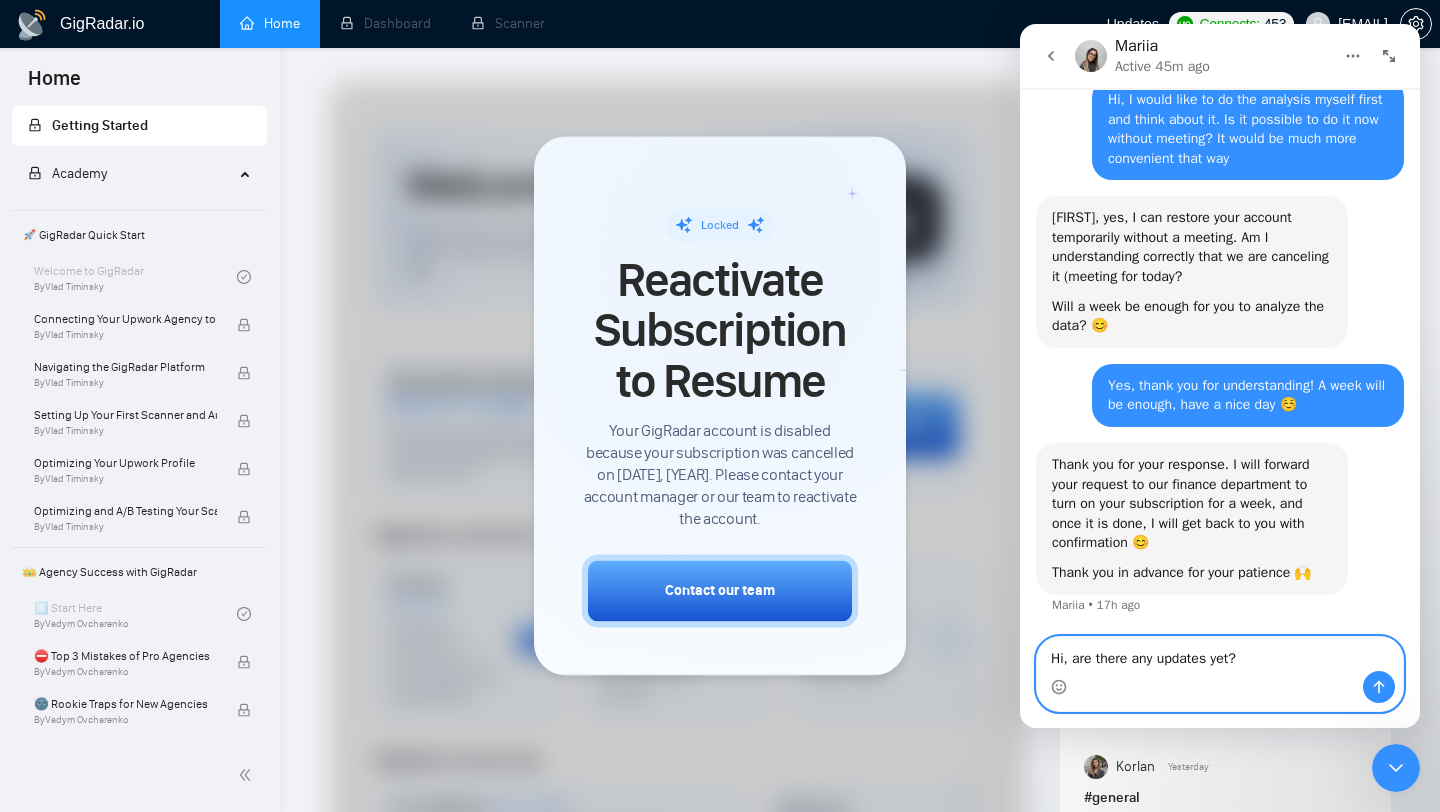 click on "Hi, are there any updates yet?" at bounding box center (1220, 654) 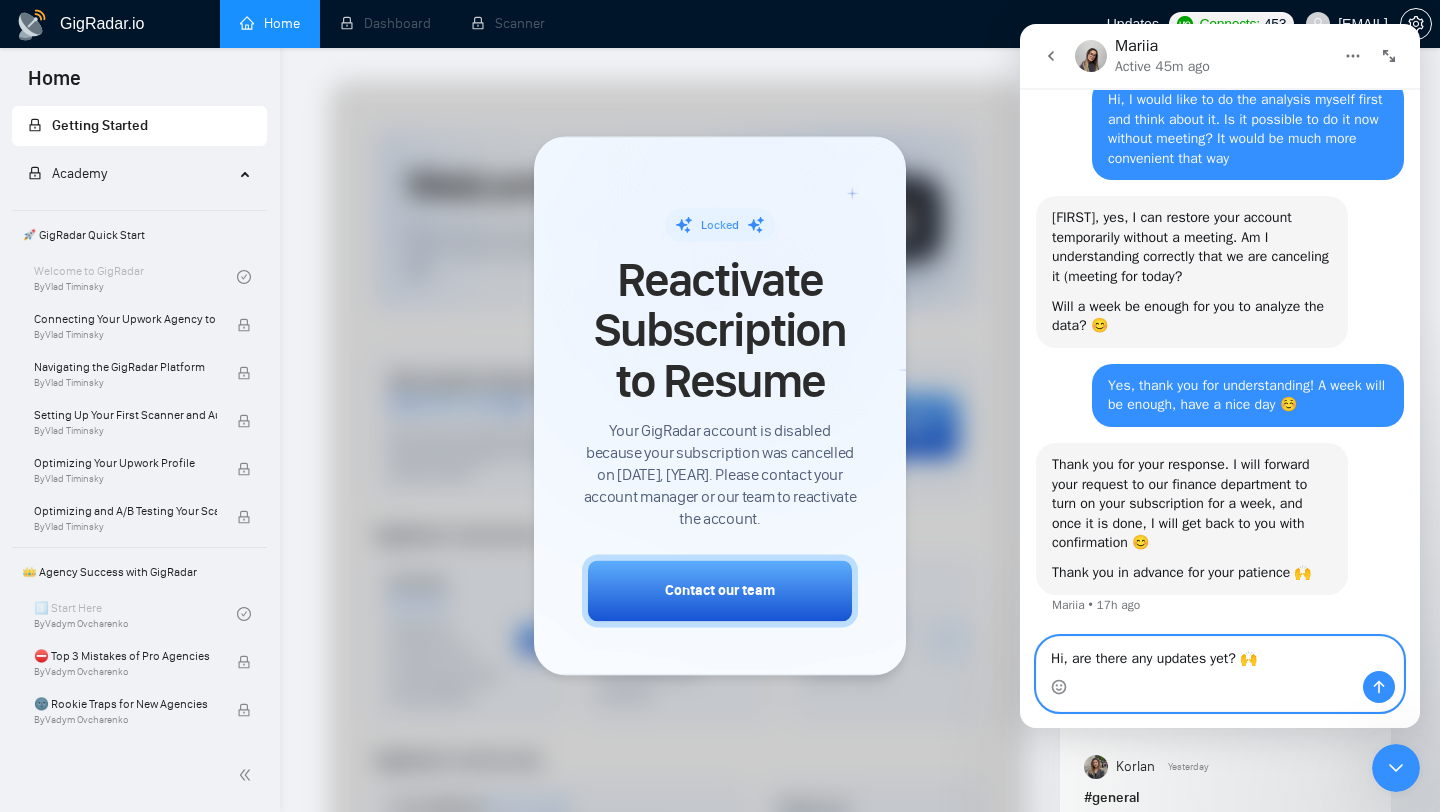 type on "Hi, are there any updates yet? 🙌" 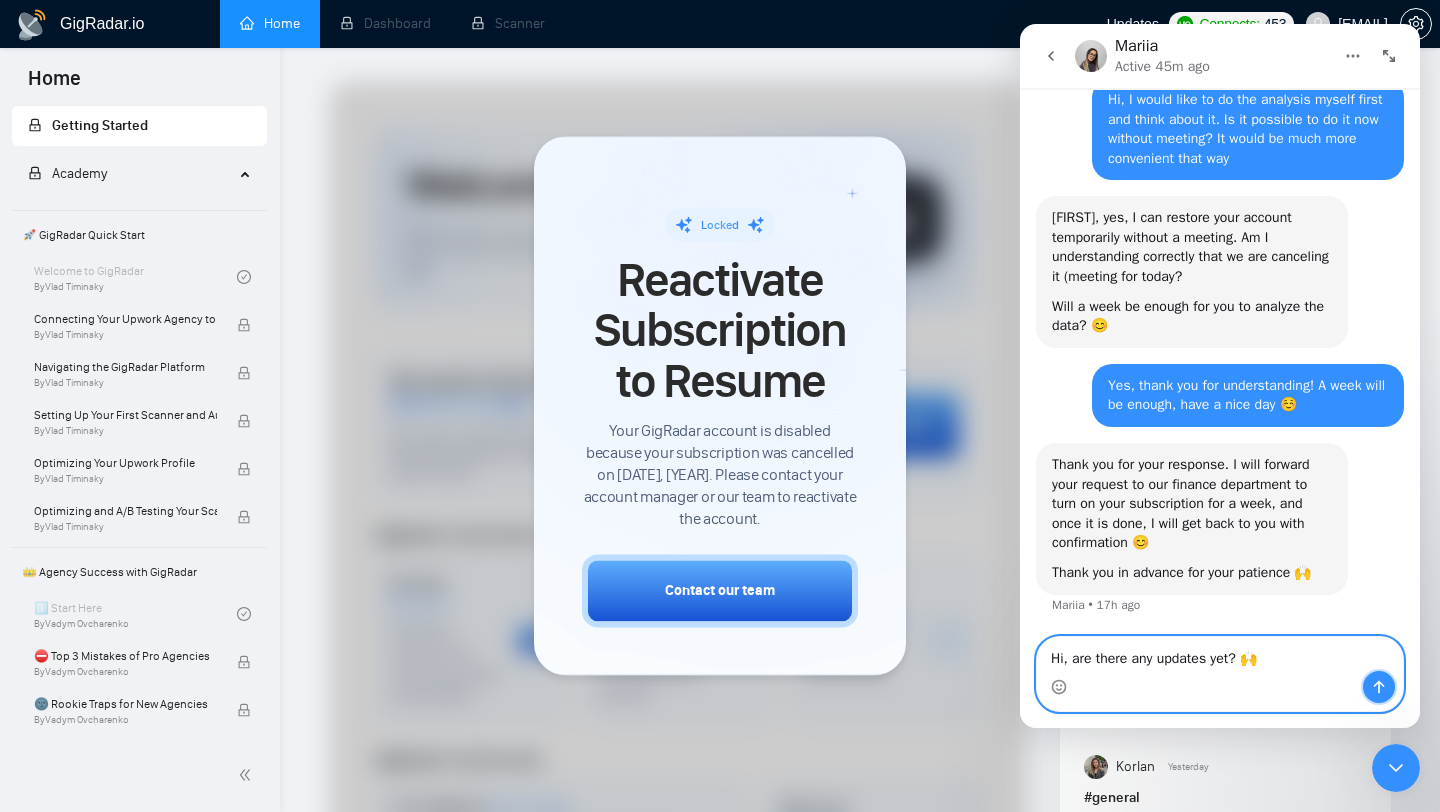 click 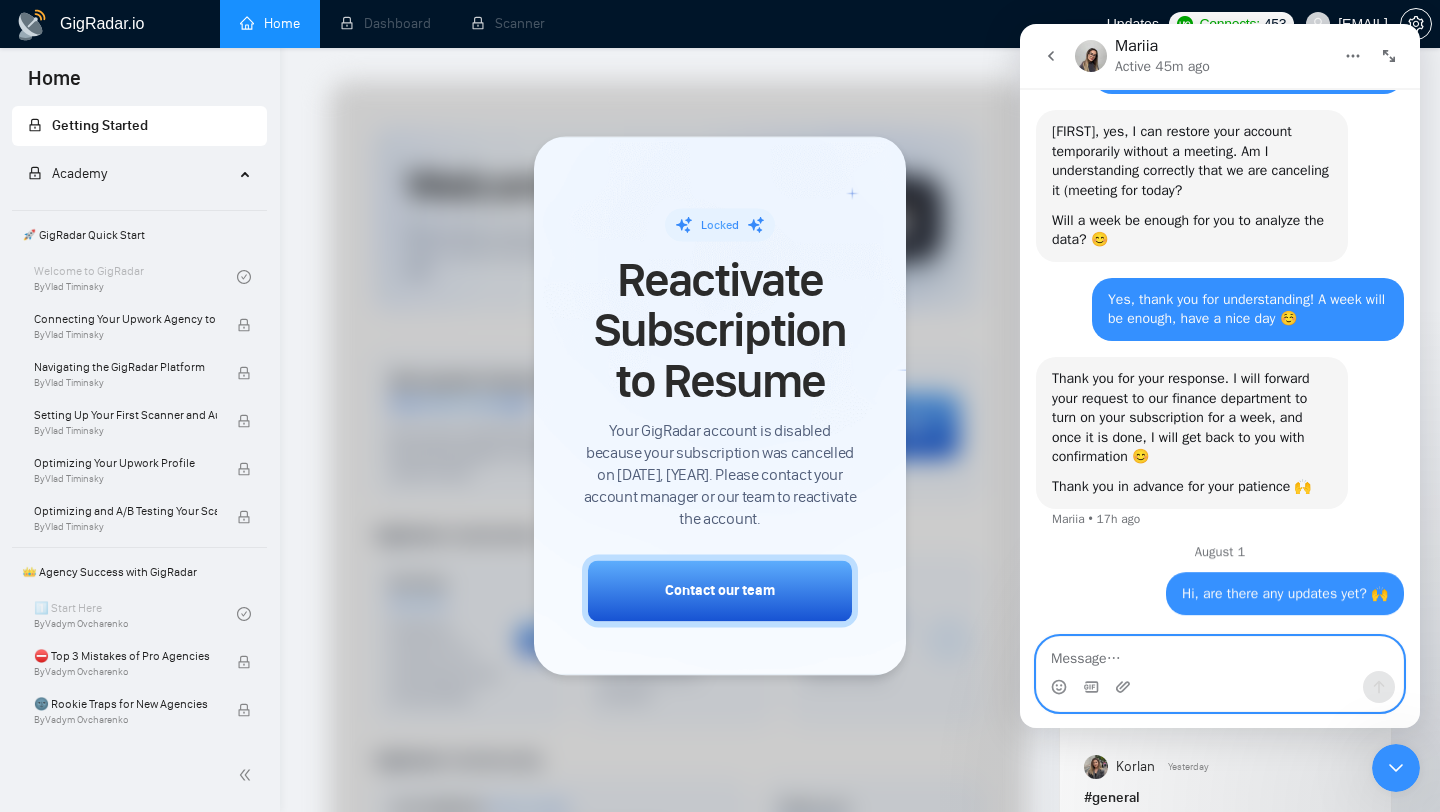 scroll, scrollTop: 1709, scrollLeft: 0, axis: vertical 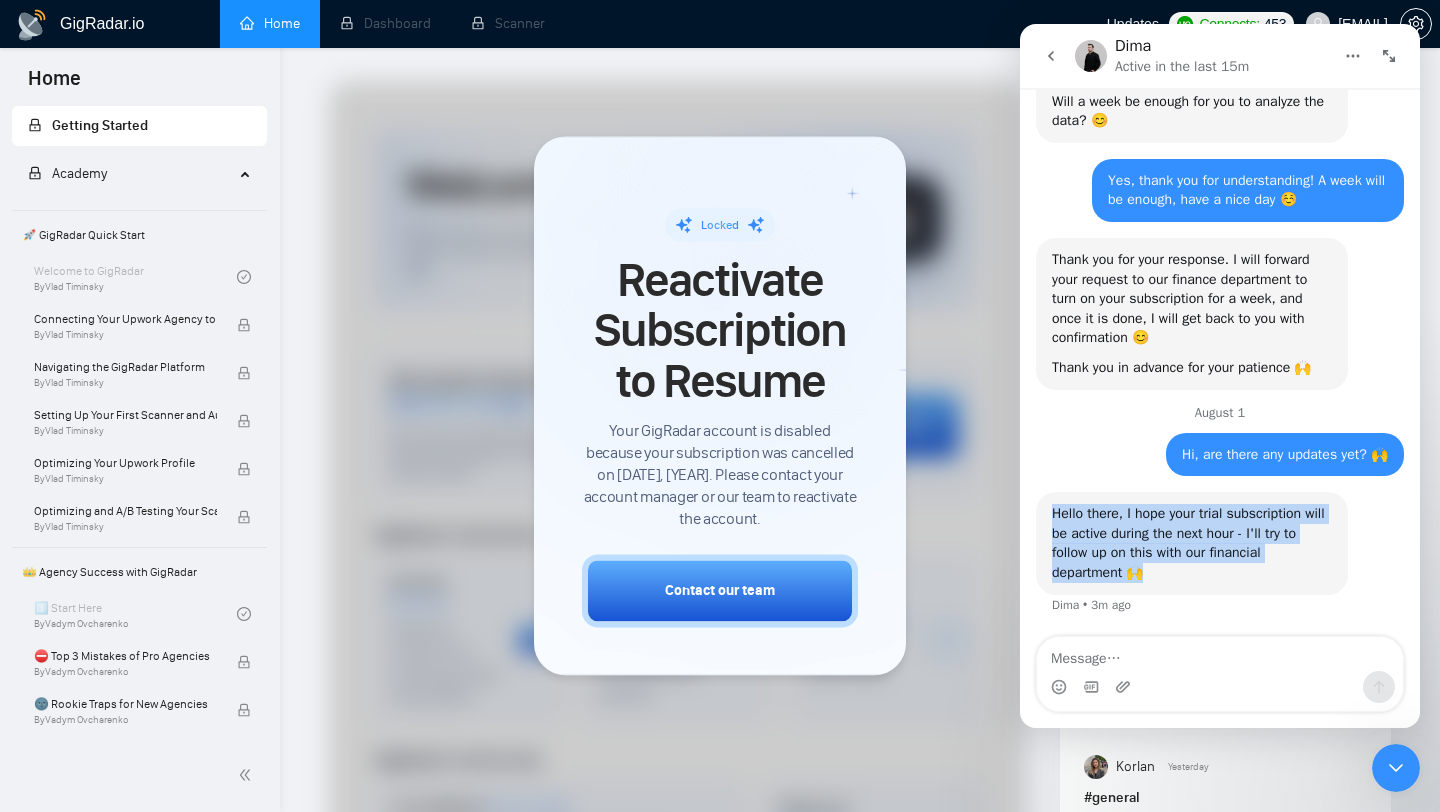 drag, startPoint x: 1162, startPoint y: 581, endPoint x: 1053, endPoint y: 510, distance: 130.0846 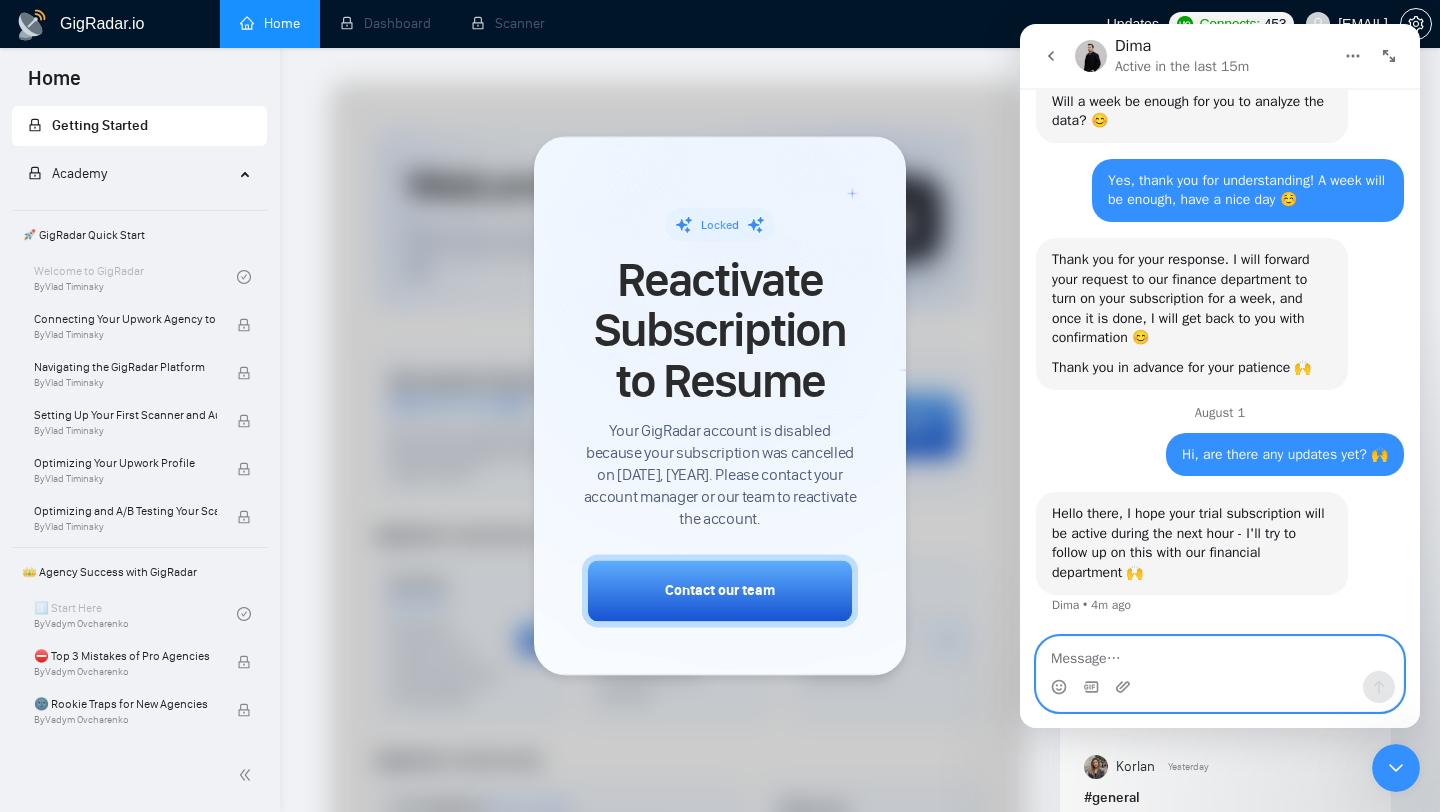 click at bounding box center (1220, 654) 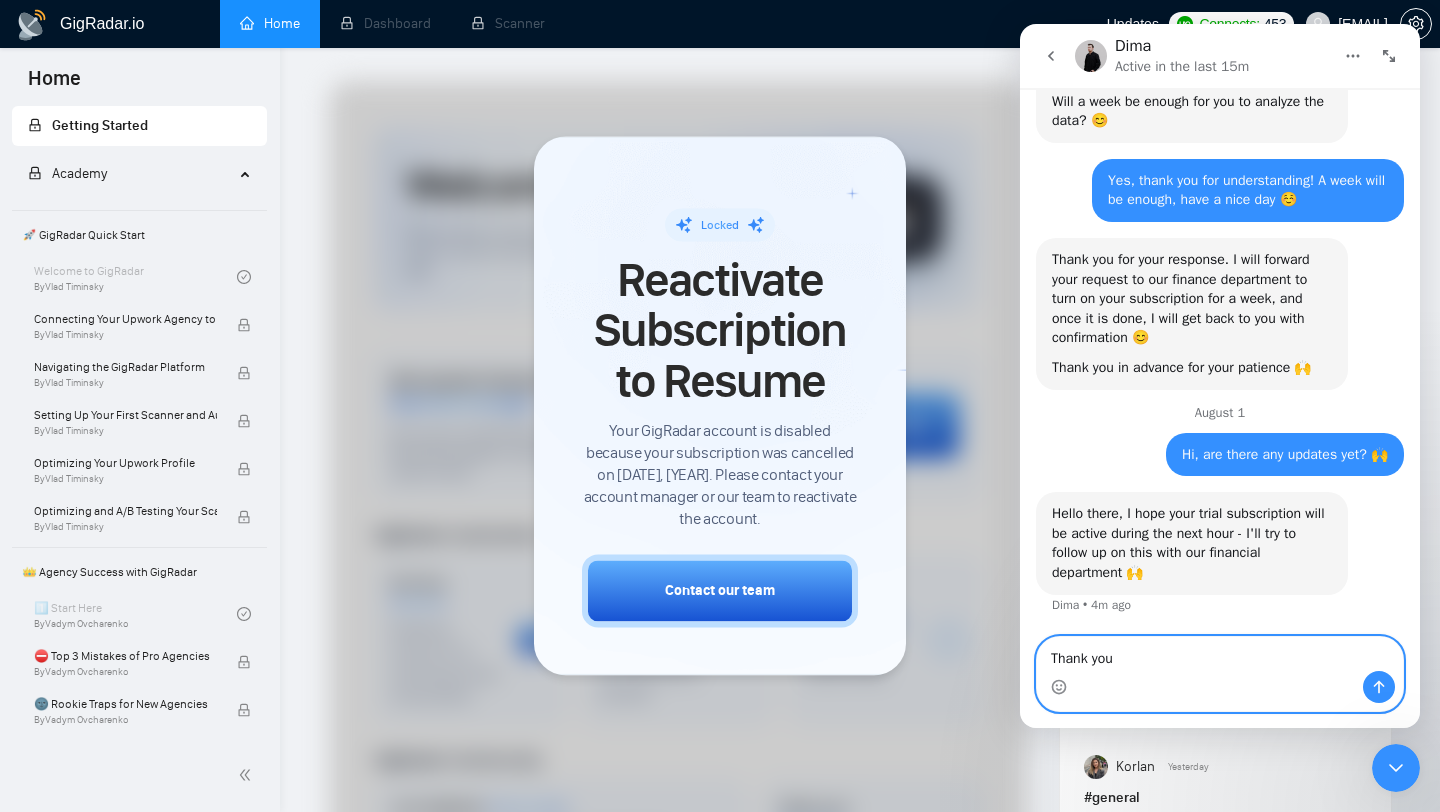 type on "Thank you!" 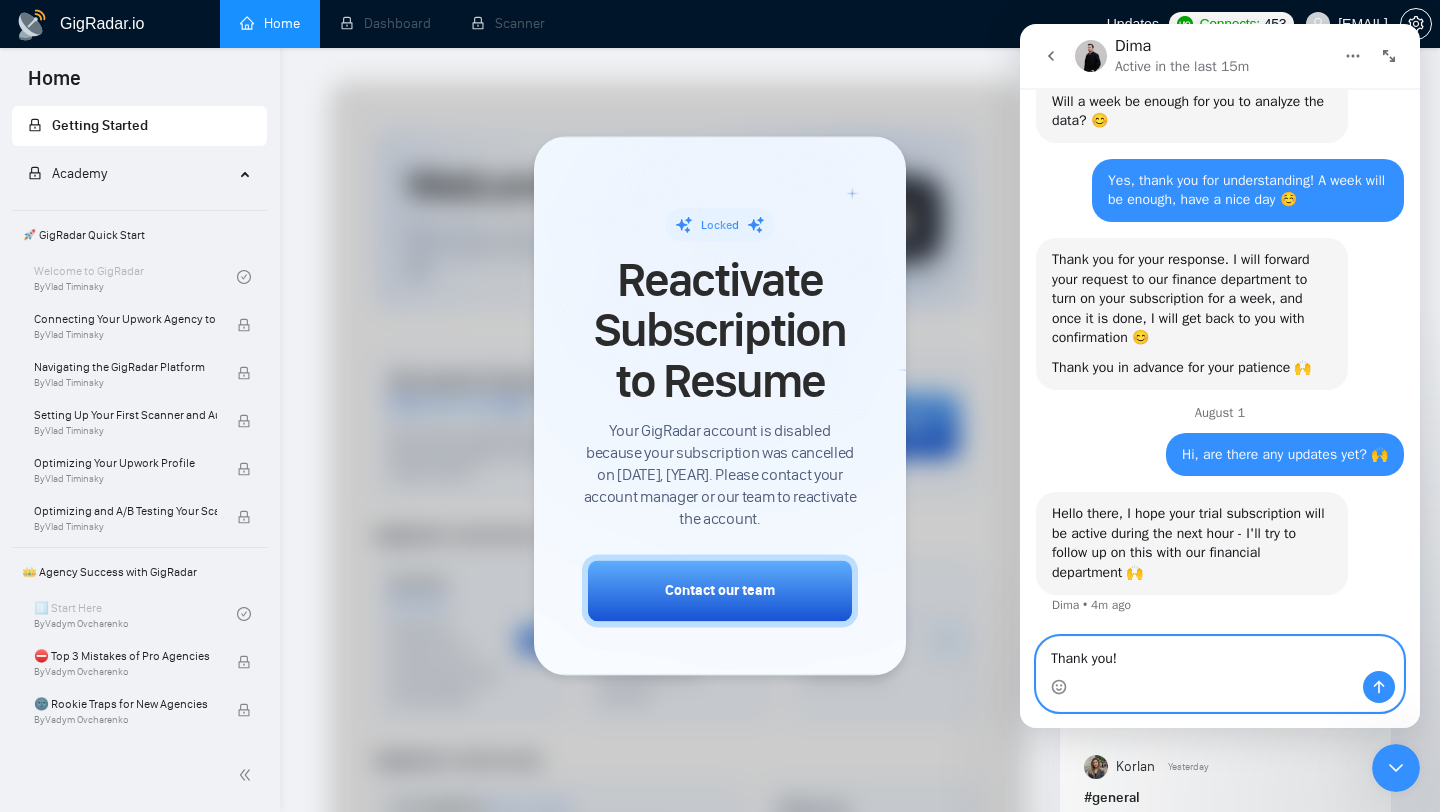 type 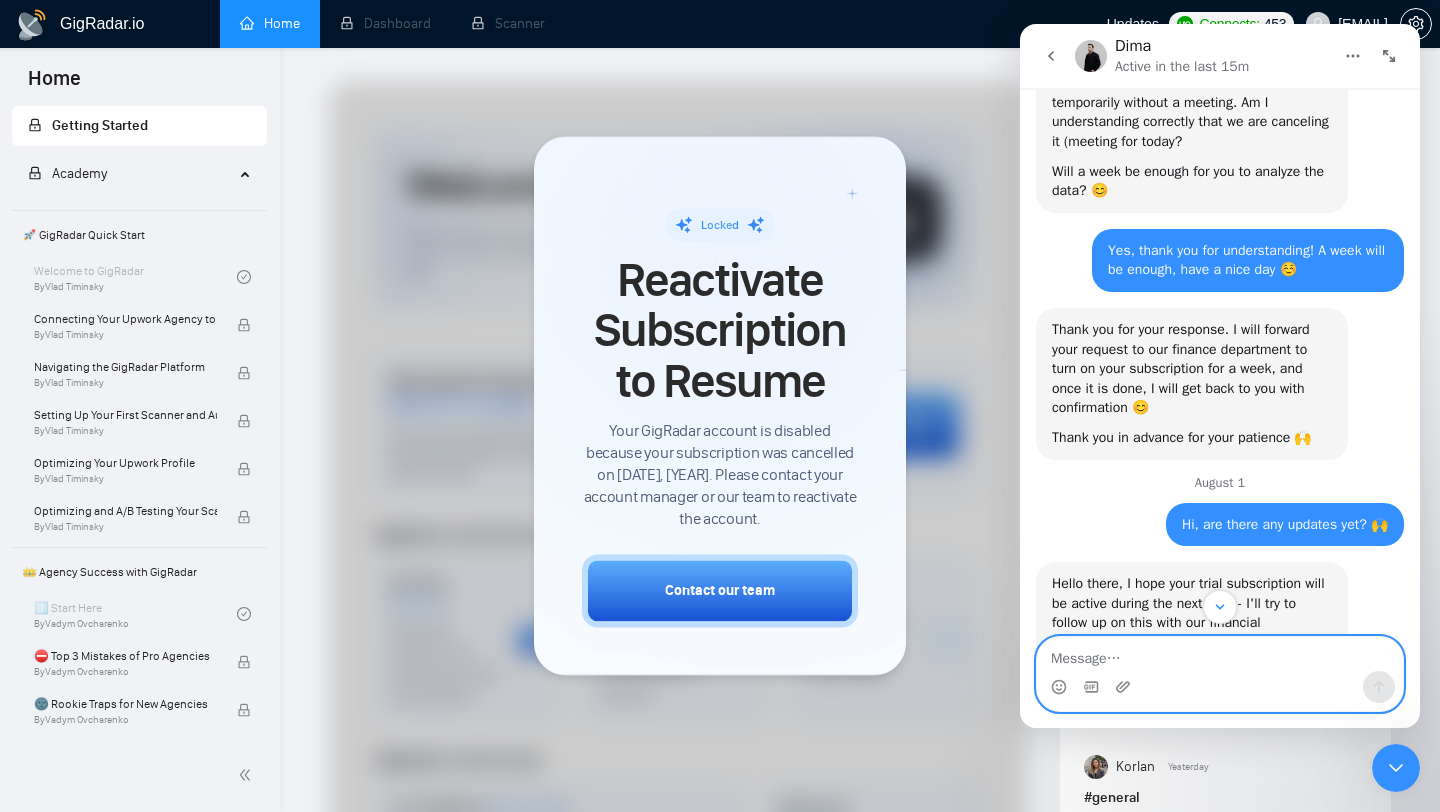 scroll, scrollTop: 1887, scrollLeft: 0, axis: vertical 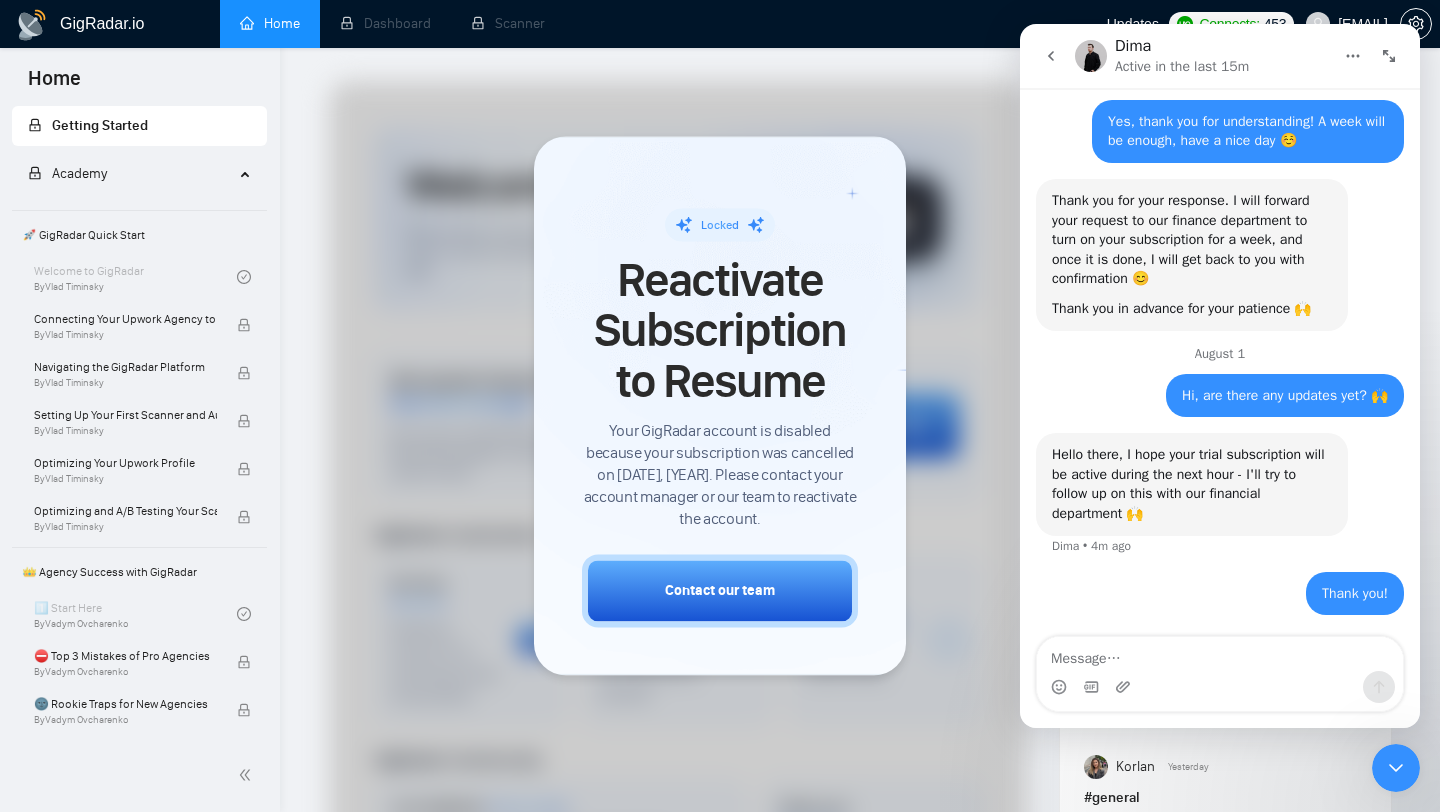 click 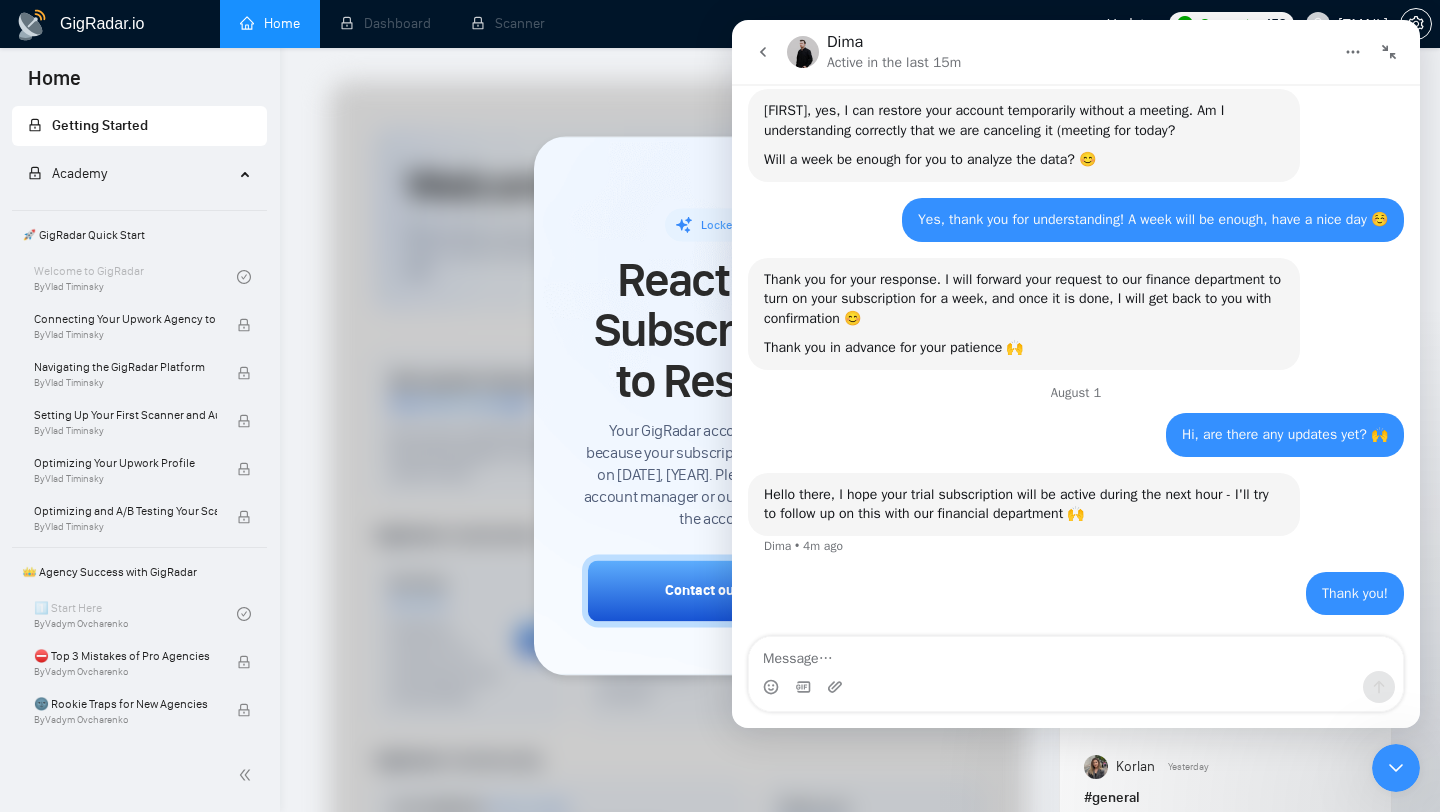 click 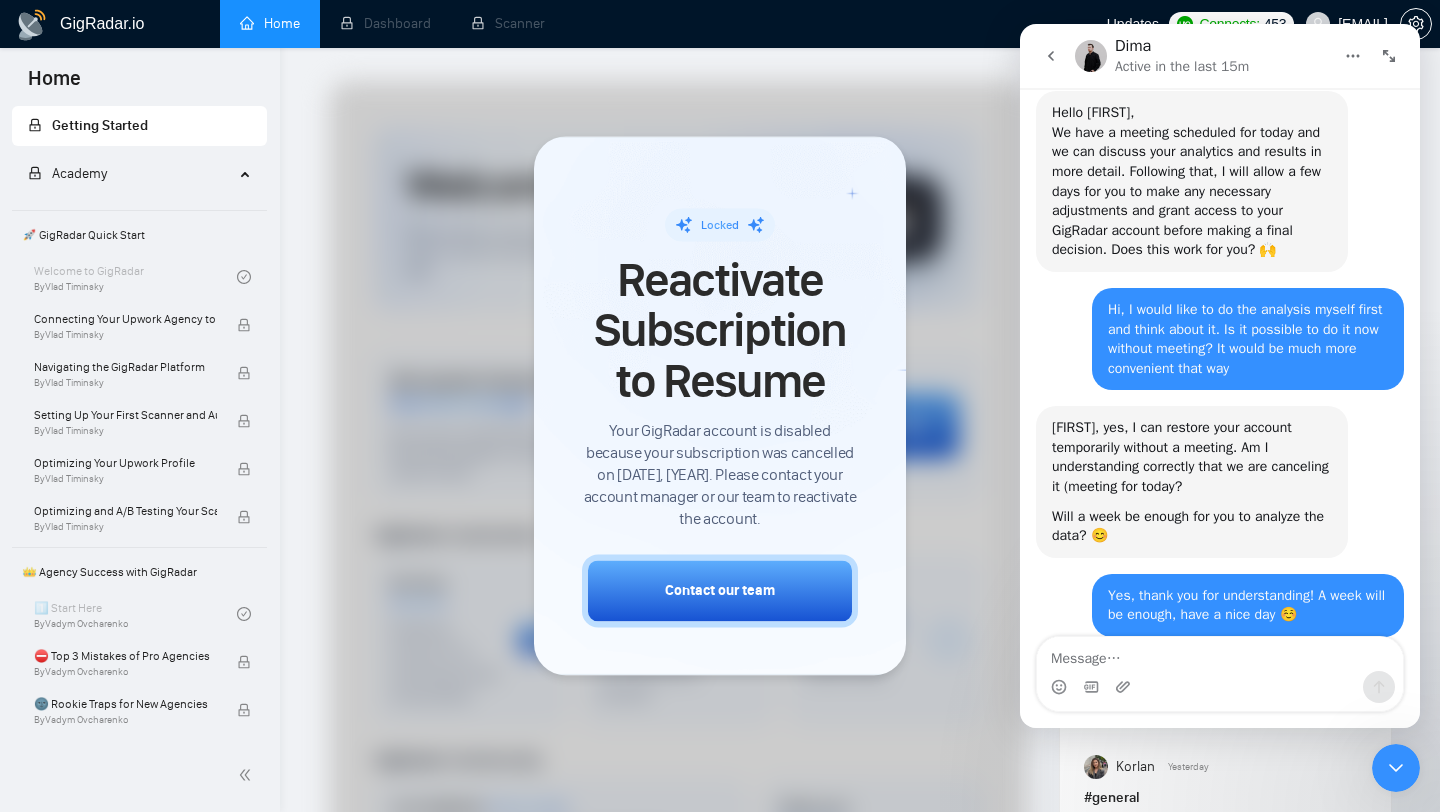 scroll, scrollTop: 1887, scrollLeft: 0, axis: vertical 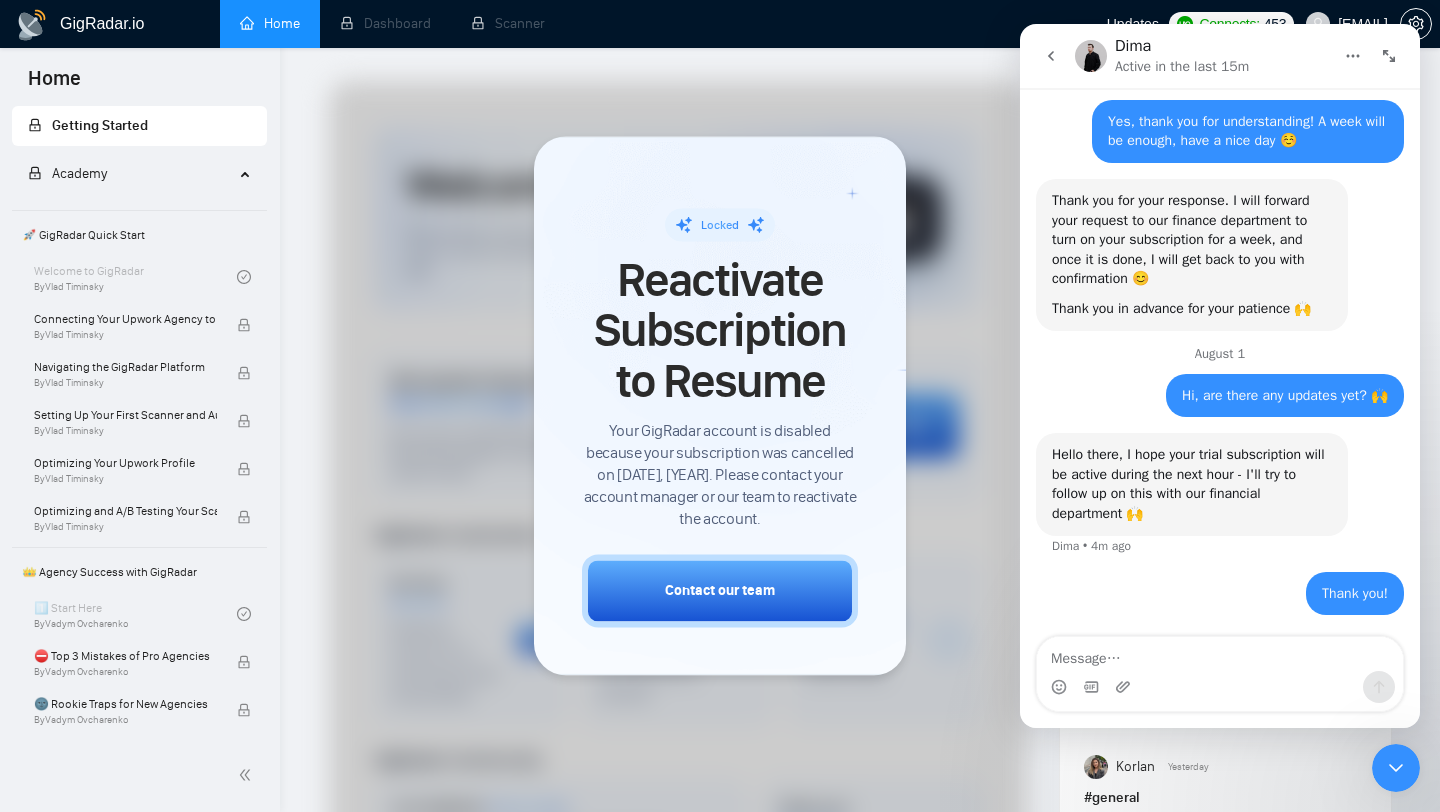click on "Locked Reactivate Subscription to Resume Your GigRadar account is disabled because your subscription was cancelled on [DATE], [YEAR]. Please contact your account manager or our team to reactivate the account. Contact our team" at bounding box center (720, 405) 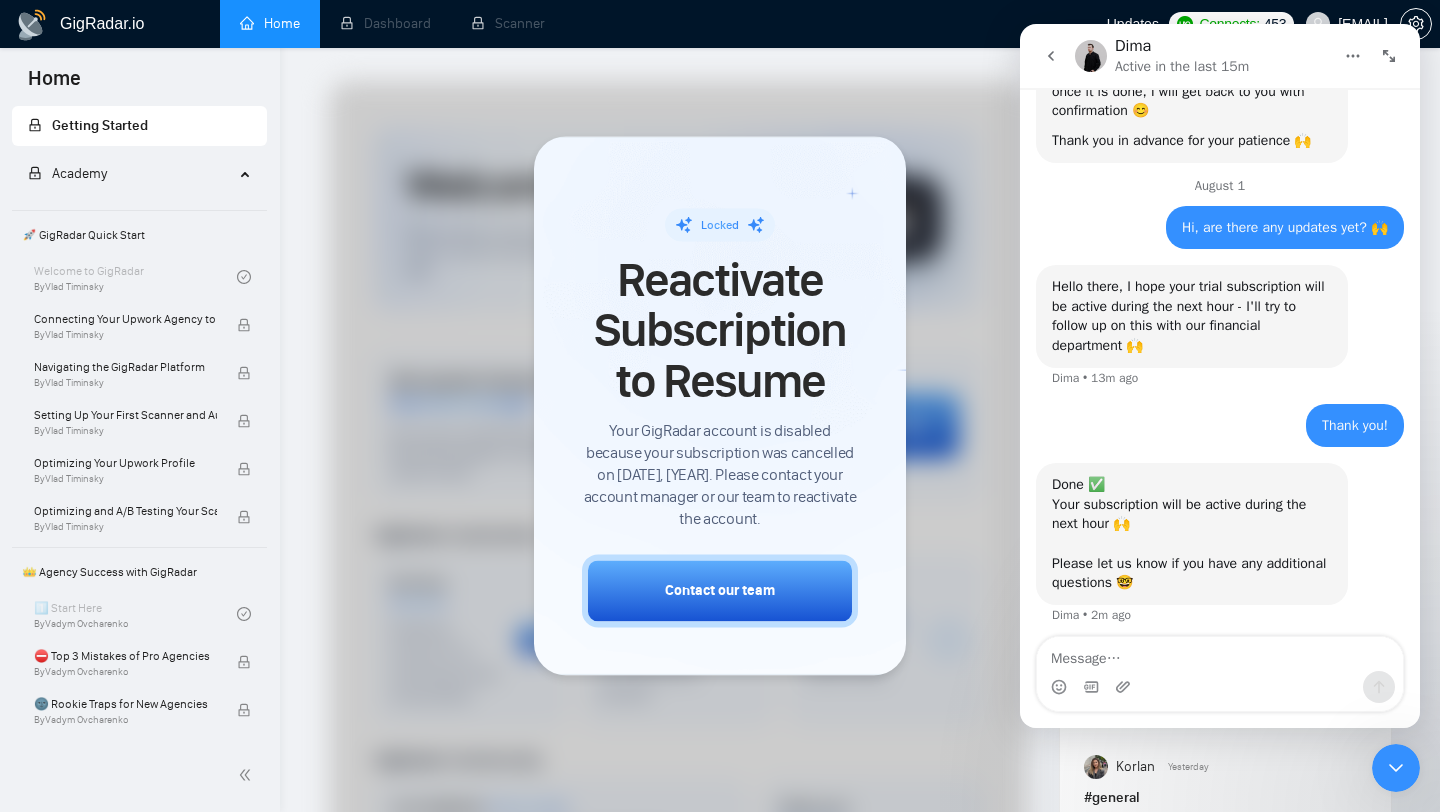 scroll, scrollTop: 2065, scrollLeft: 0, axis: vertical 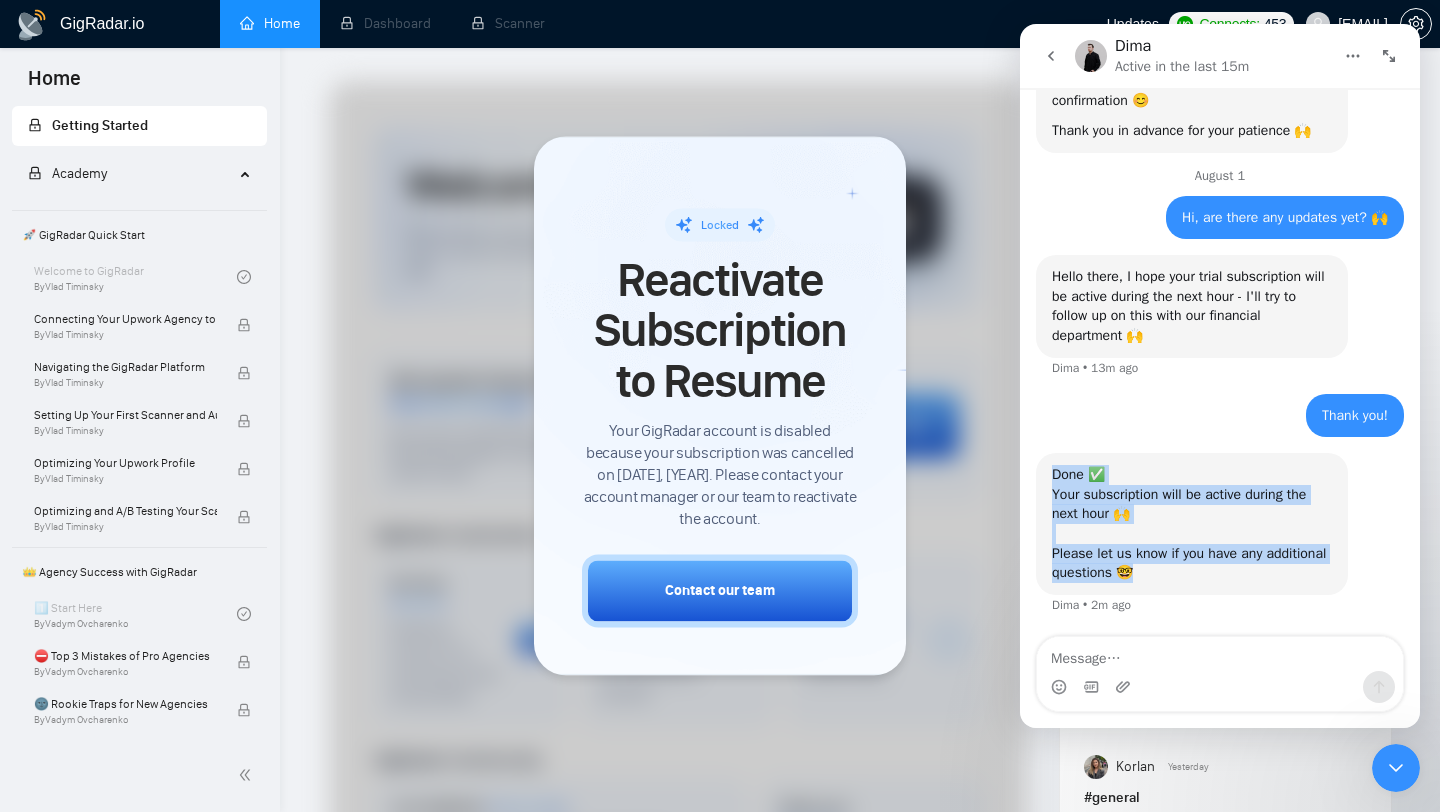 drag, startPoint x: 1223, startPoint y: 567, endPoint x: 1040, endPoint y: 476, distance: 204.3771 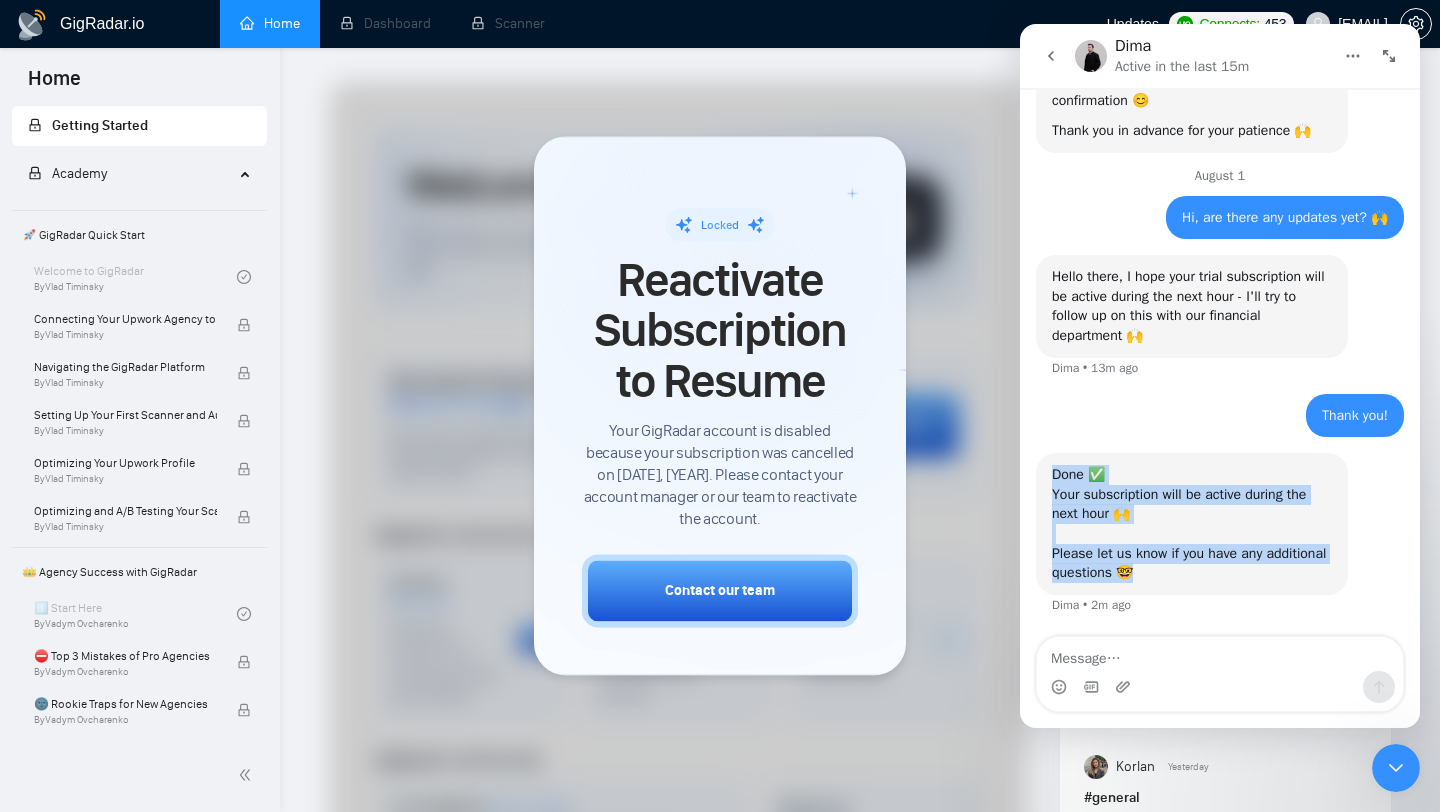 click on "Done ✅ Your subscription will be active during the next hour 🙌 Please let us know if you have any additional questions 🤓 [FIRST] • 2m ago" at bounding box center (1192, 524) 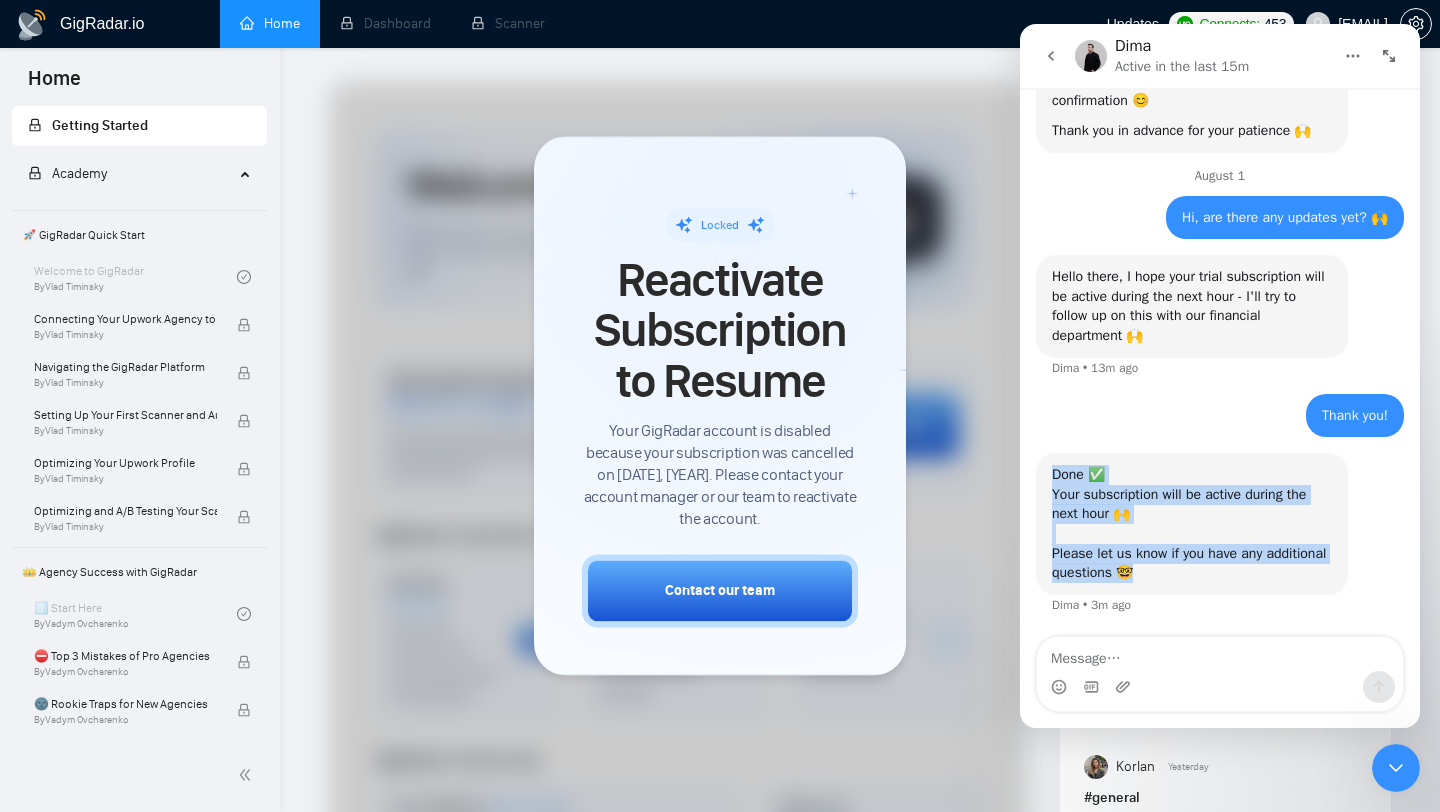 copy on "Done ✅ Your subscription will be active during the next hour 🙌 Please let us know if you have any additional questions 🤓" 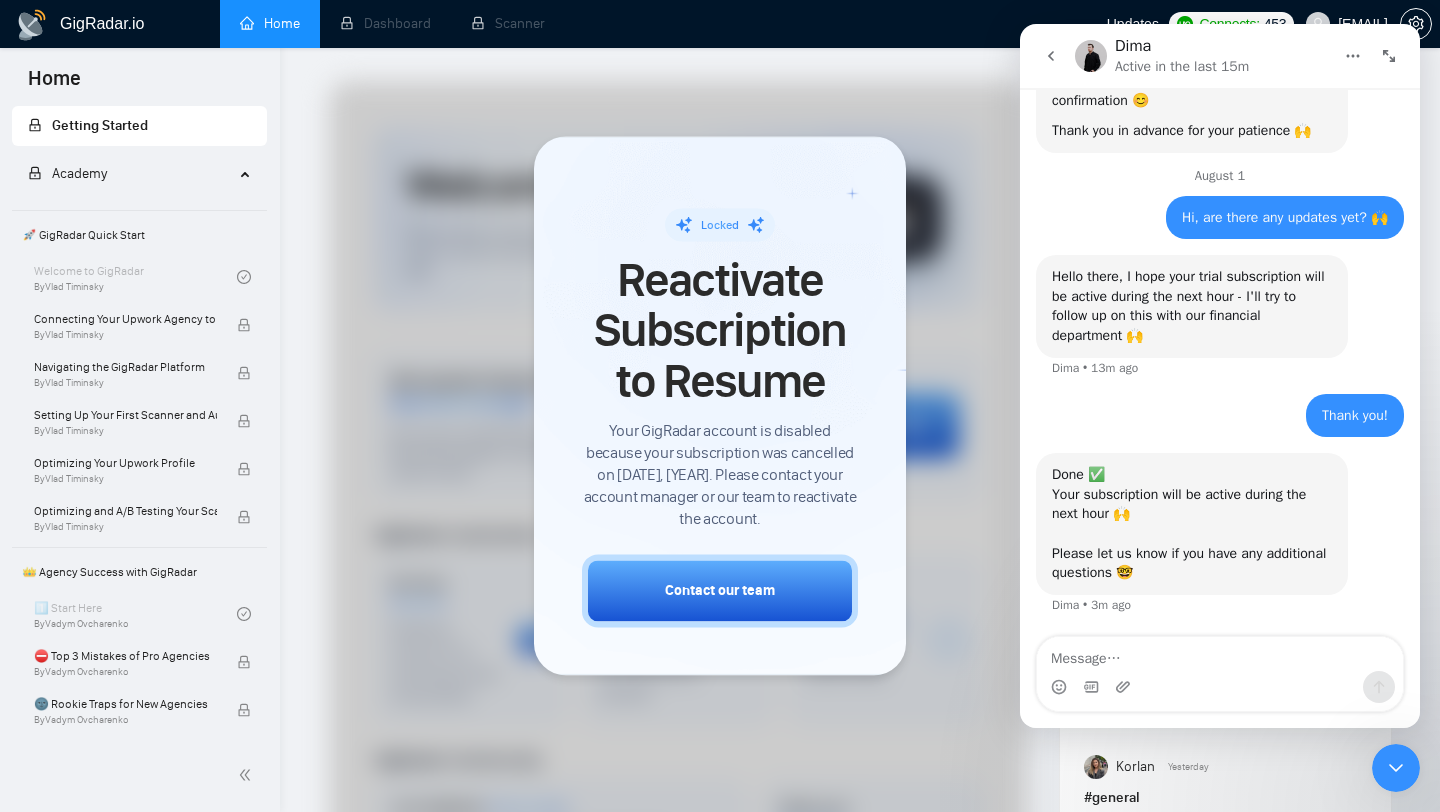 click on "Done ✅ Your subscription will be active during the next hour 🙌 Please let us know if you have any additional questions 🤓" at bounding box center (1192, 524) 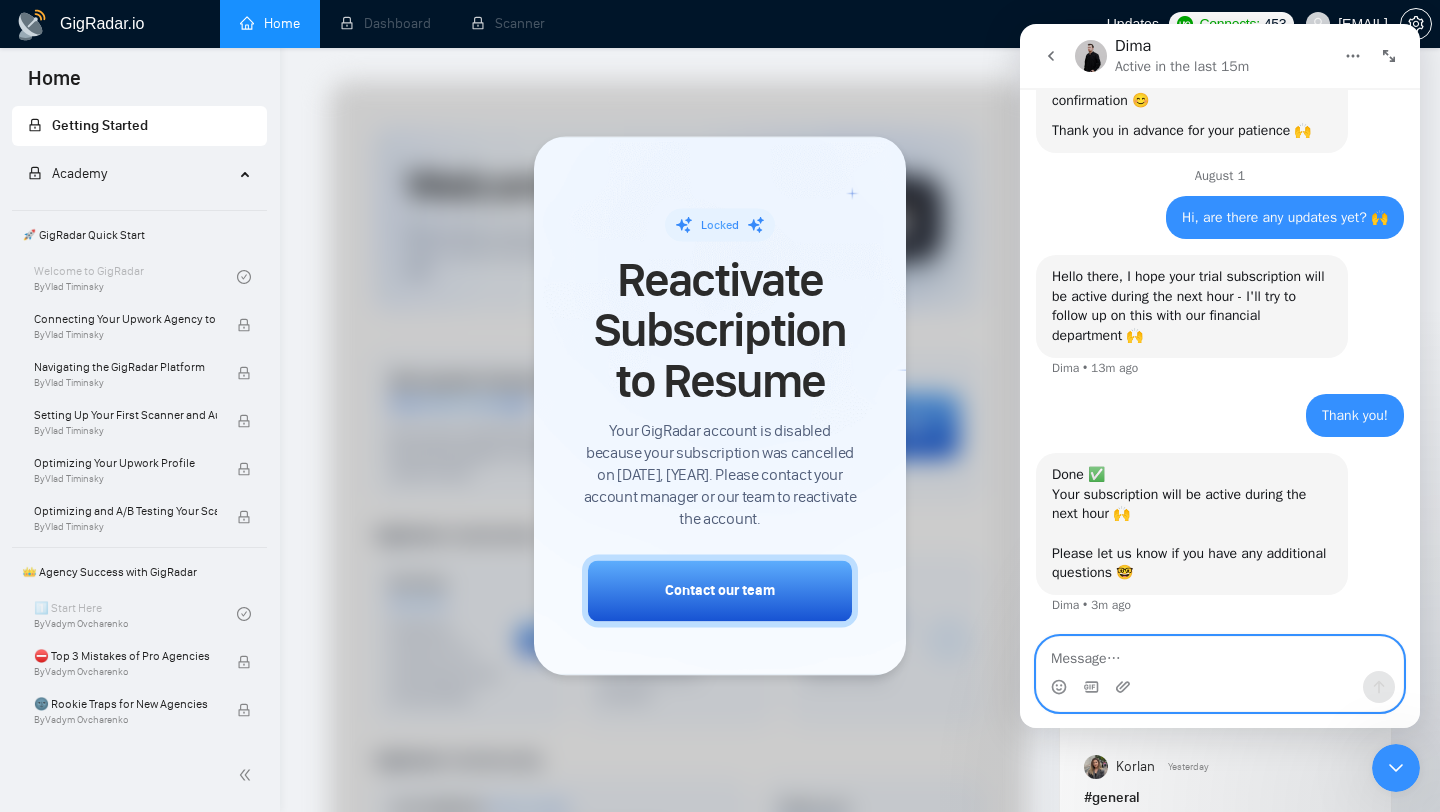 click at bounding box center (1220, 654) 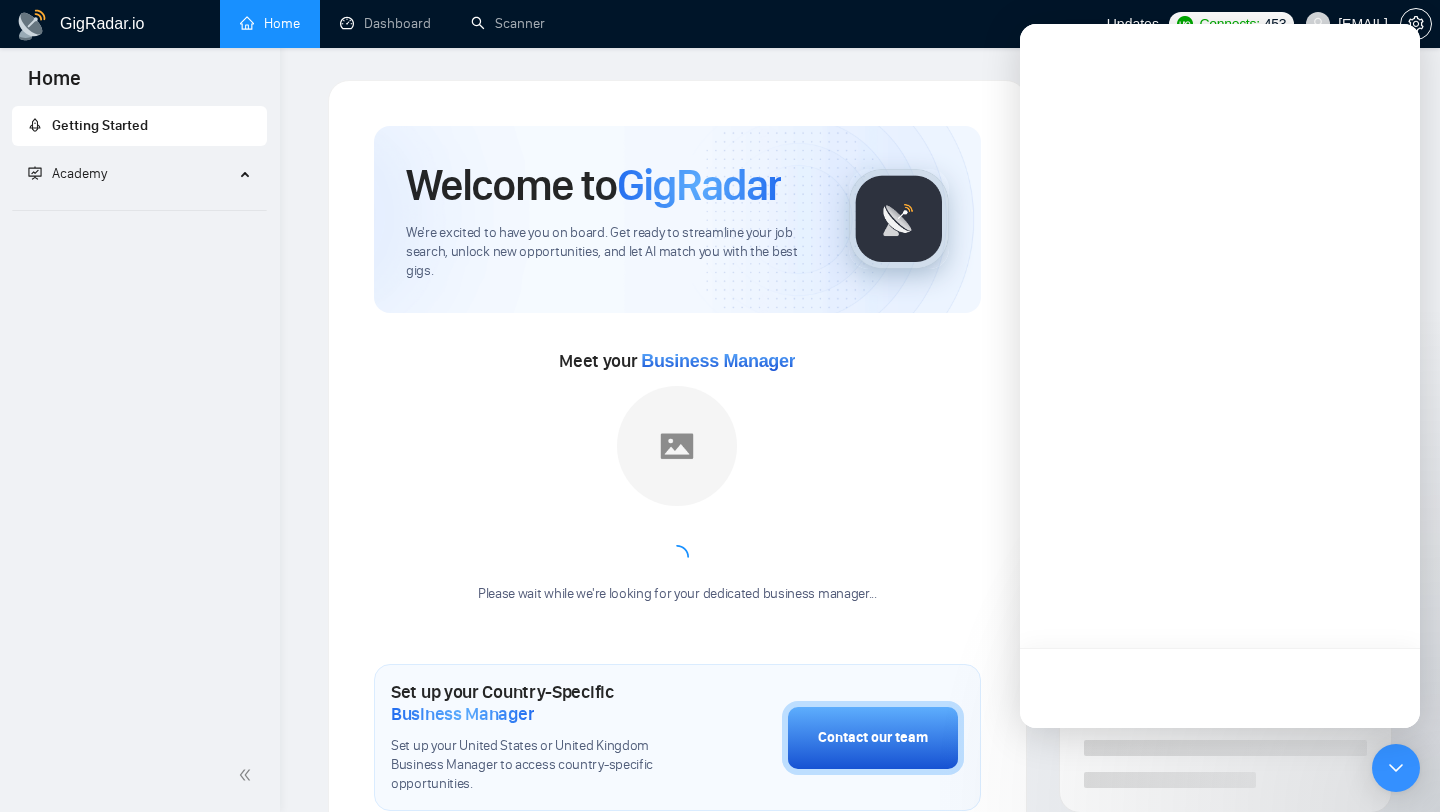 scroll, scrollTop: 0, scrollLeft: 0, axis: both 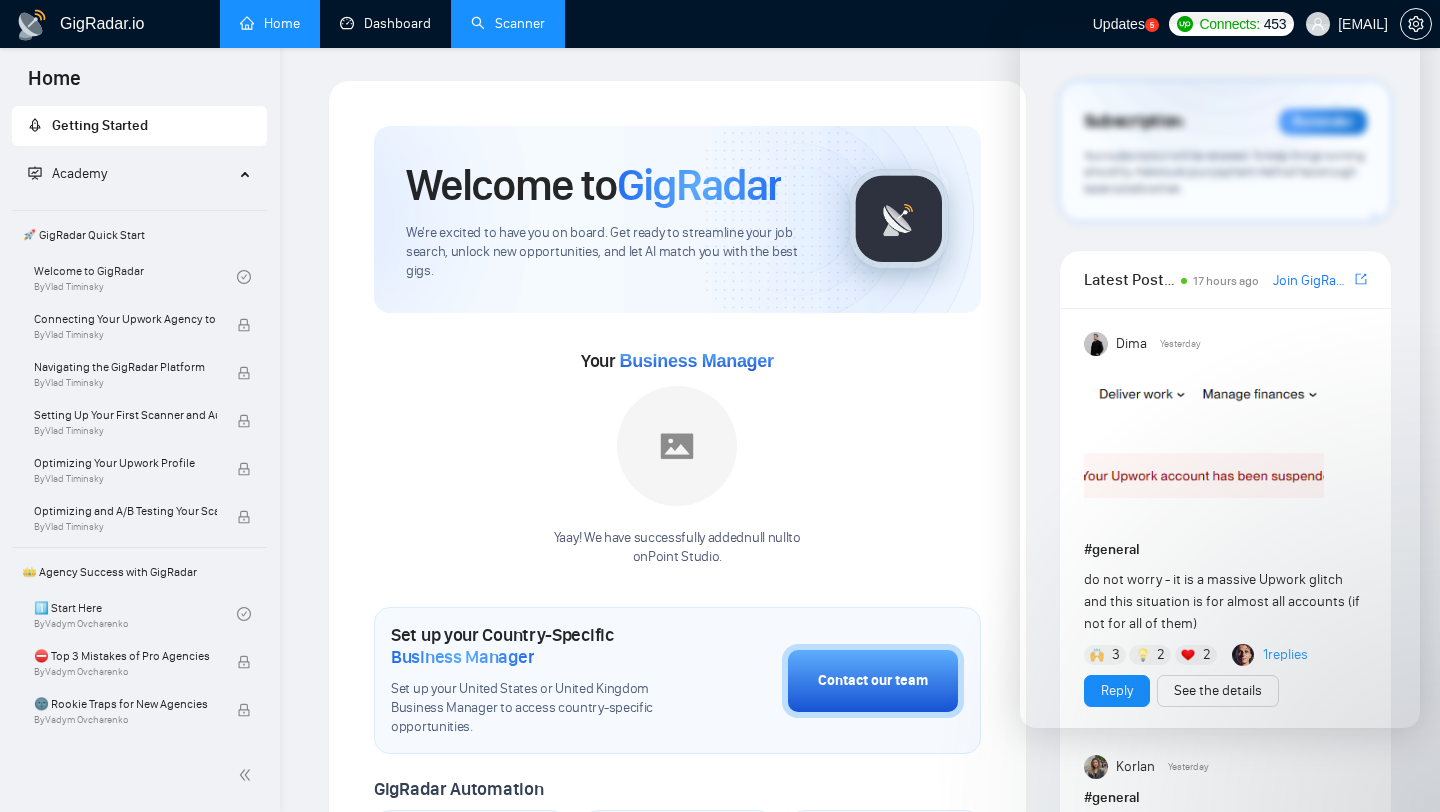 click on "Scanner" at bounding box center (508, 24) 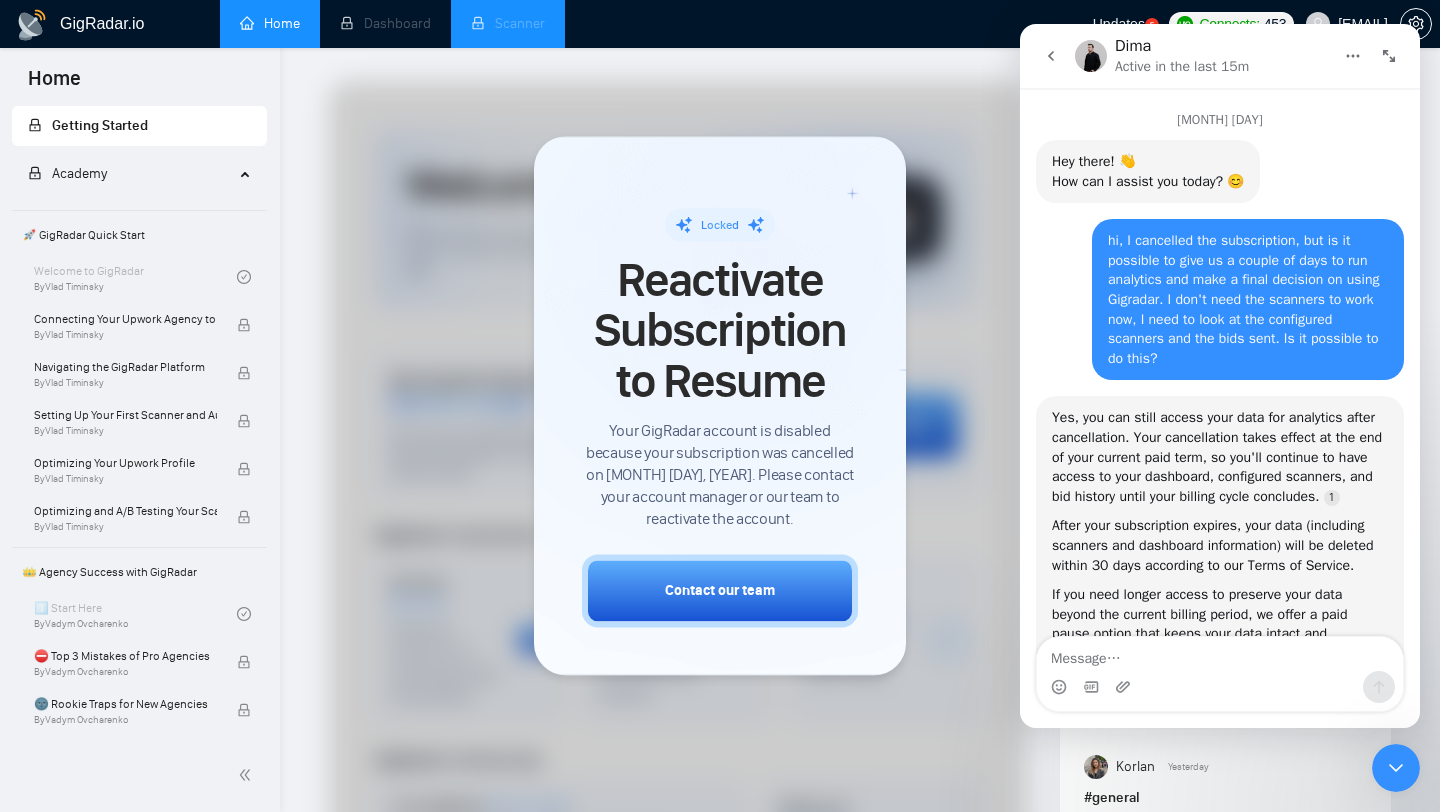 scroll, scrollTop: 0, scrollLeft: 0, axis: both 